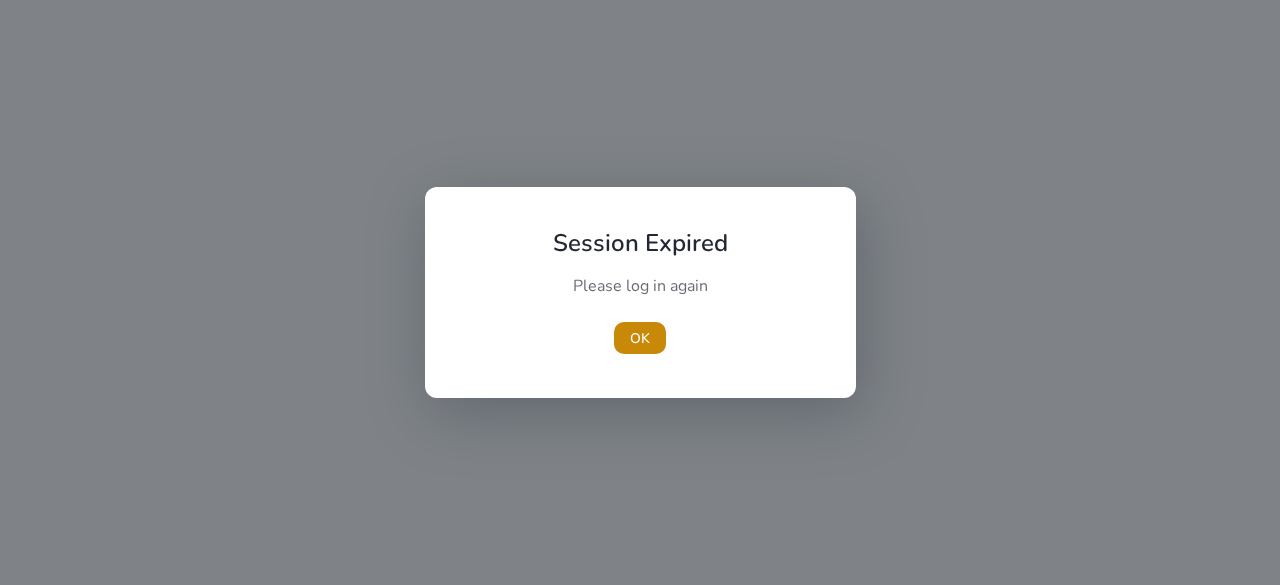 scroll, scrollTop: 0, scrollLeft: 0, axis: both 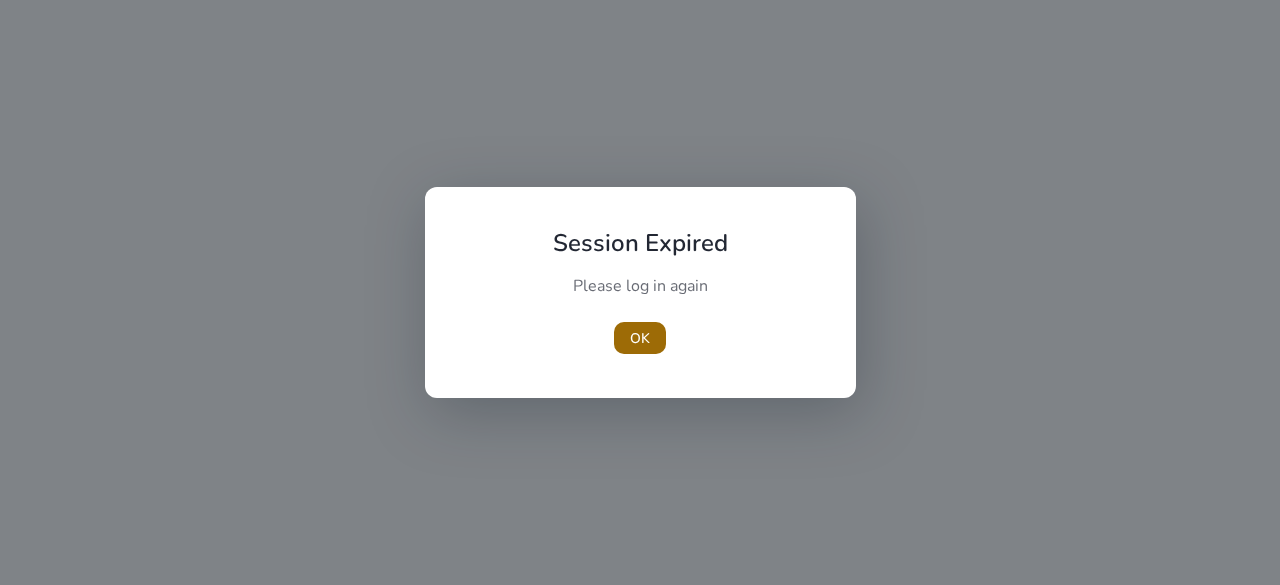 click at bounding box center [640, 338] 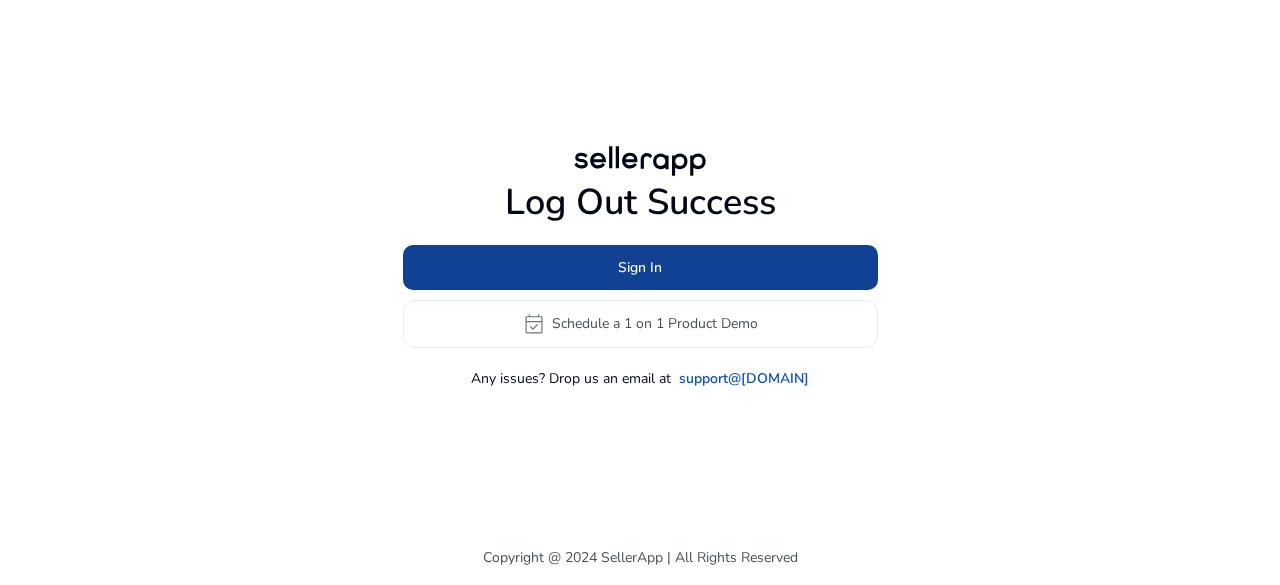 click 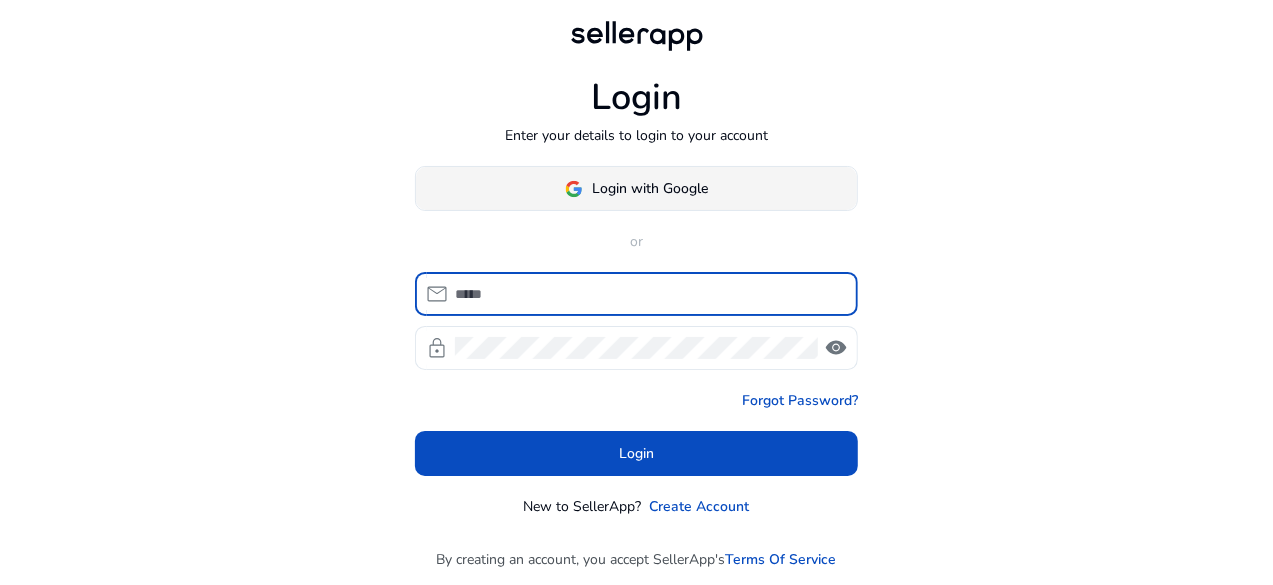 click 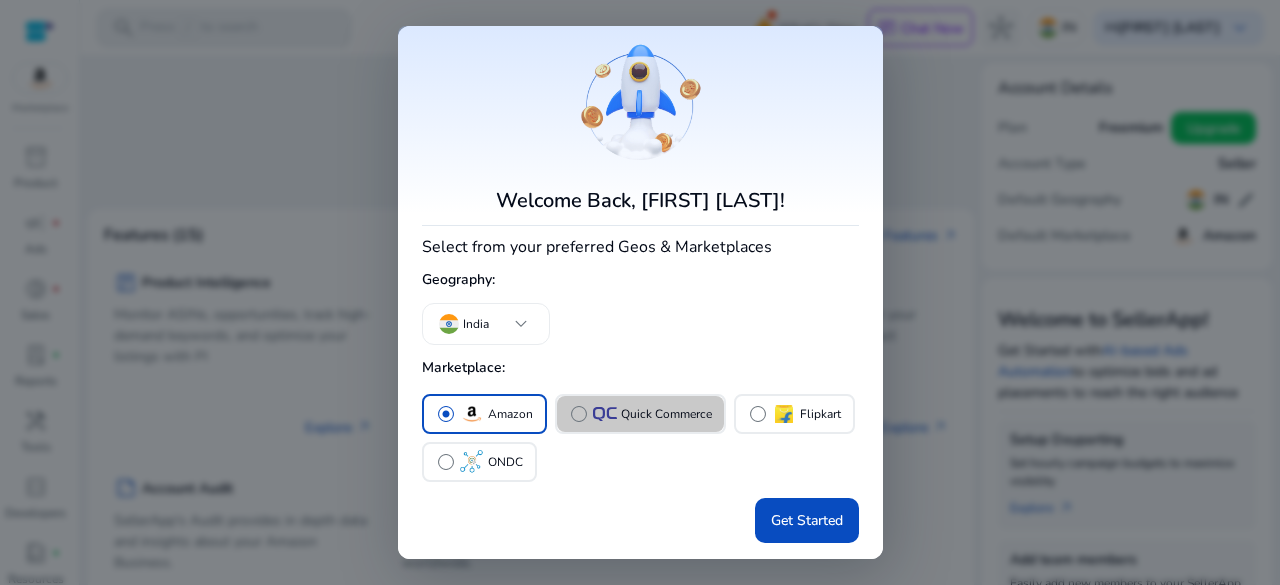drag, startPoint x: 674, startPoint y: 414, endPoint x: 711, endPoint y: 455, distance: 55.226807 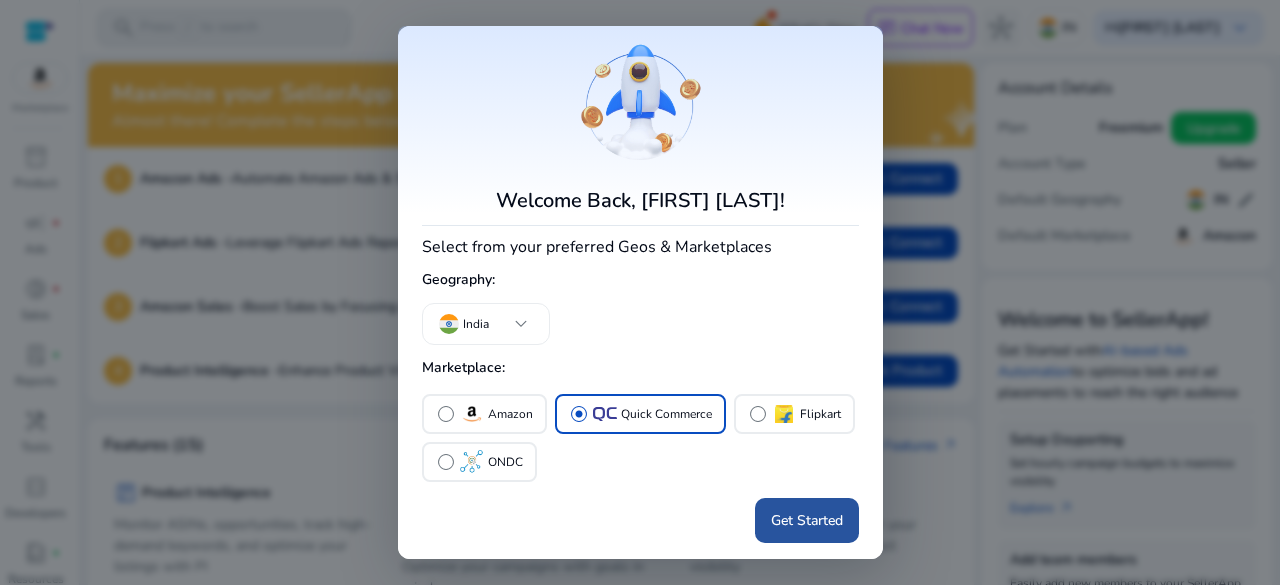 click at bounding box center (807, 521) 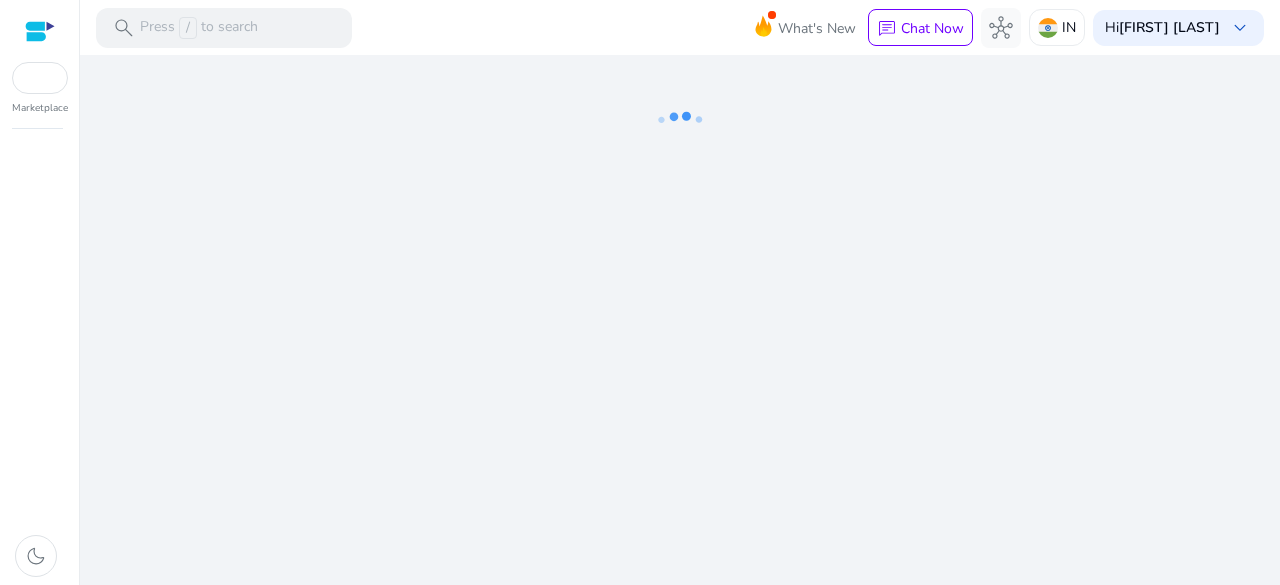 click on "We are getting things ready for you..." 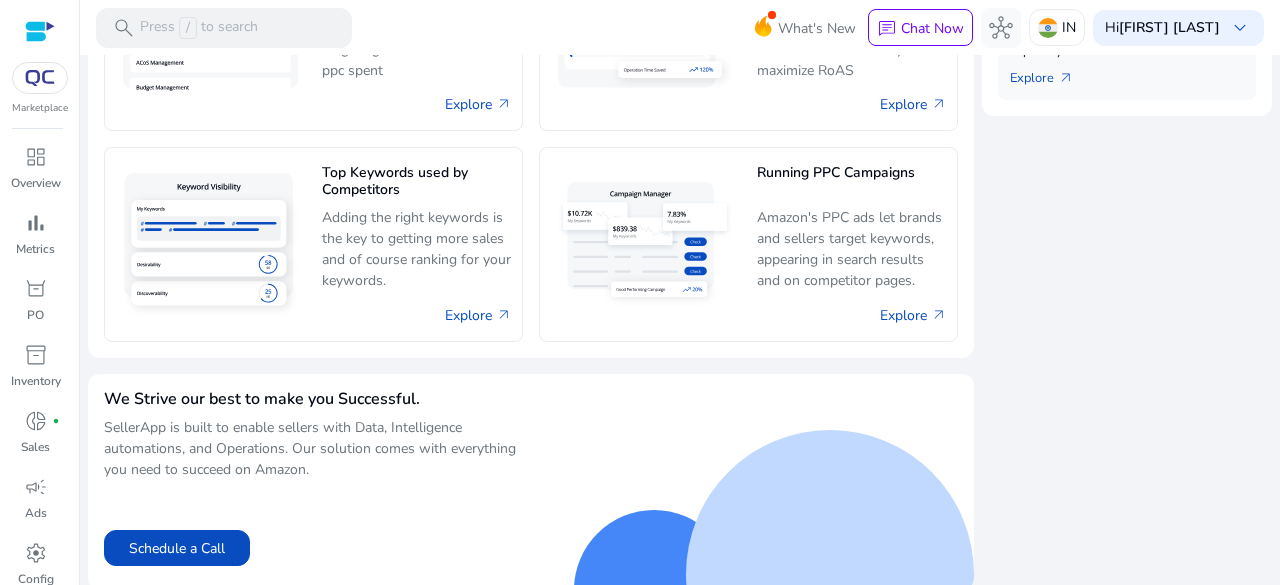 scroll, scrollTop: 1112, scrollLeft: 0, axis: vertical 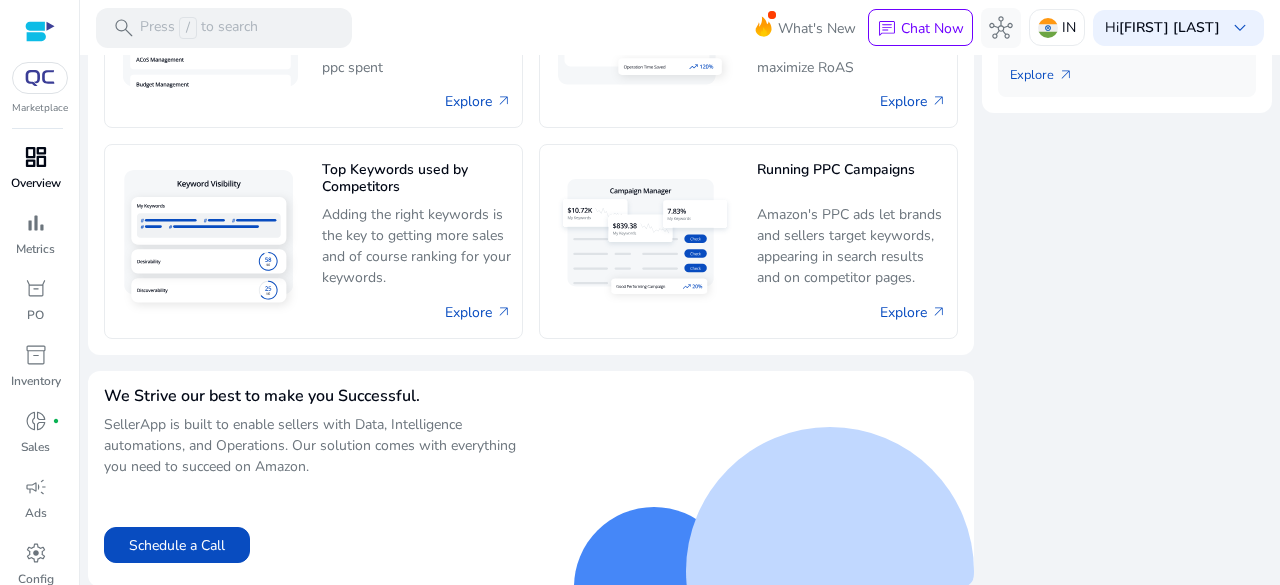 click on "Overview" at bounding box center (36, 183) 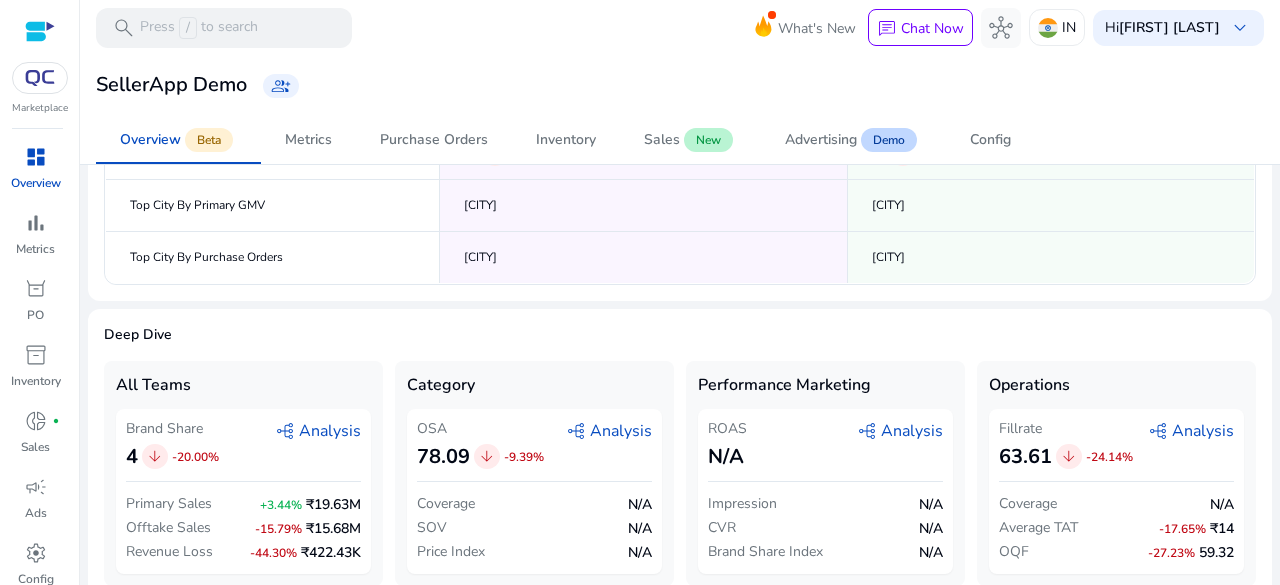 scroll, scrollTop: 440, scrollLeft: 0, axis: vertical 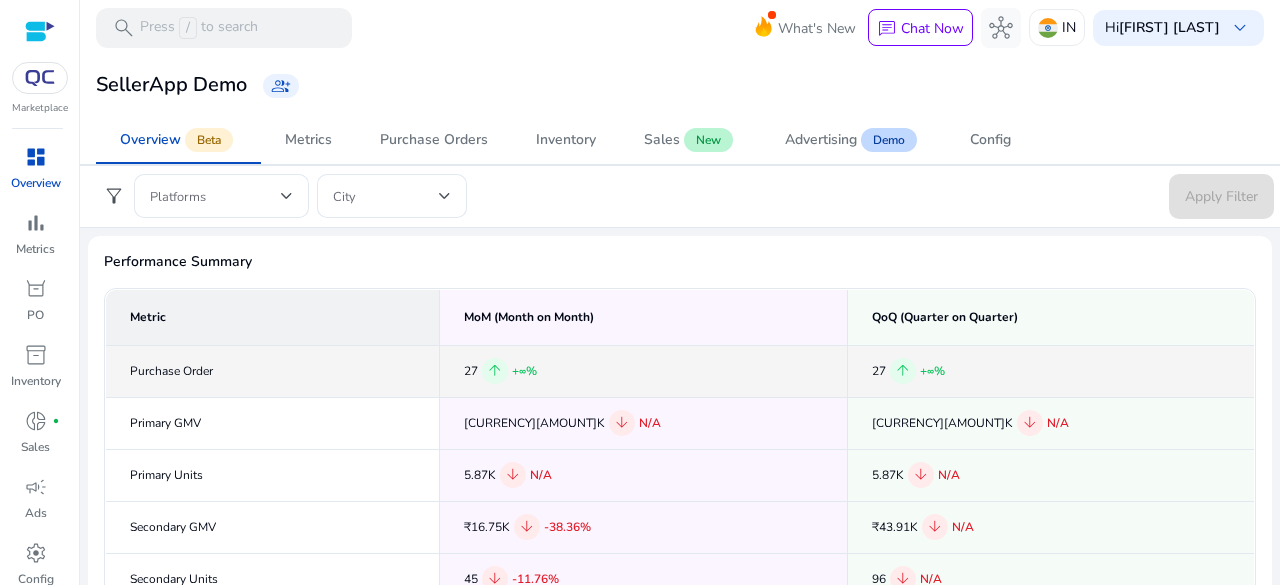 click on "arrow_upward" 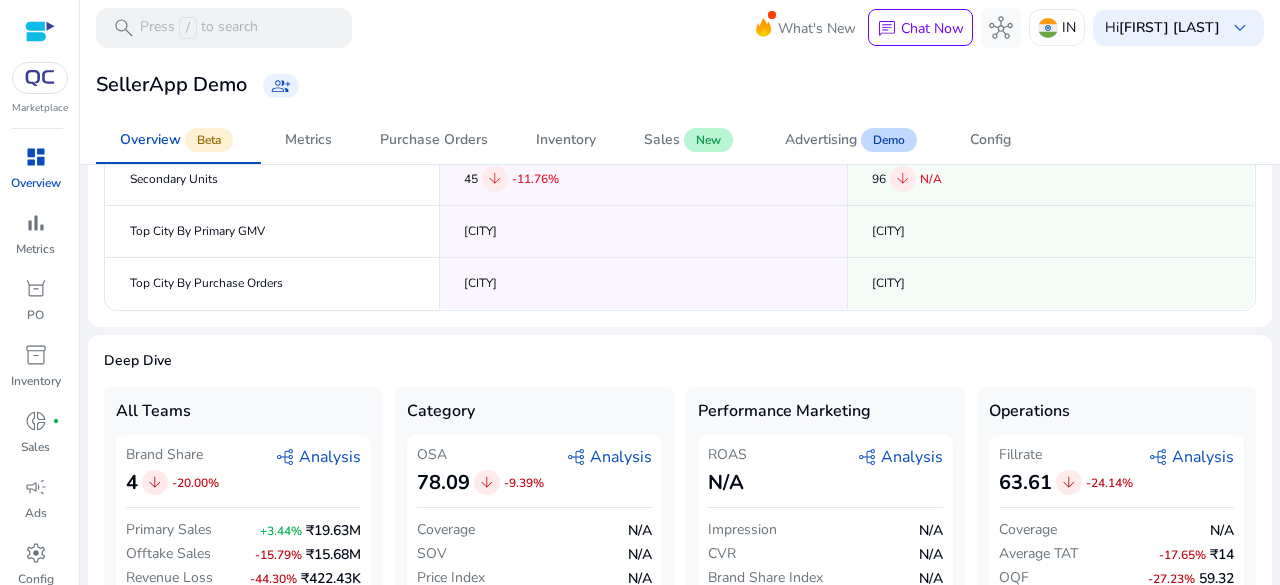 scroll, scrollTop: 440, scrollLeft: 0, axis: vertical 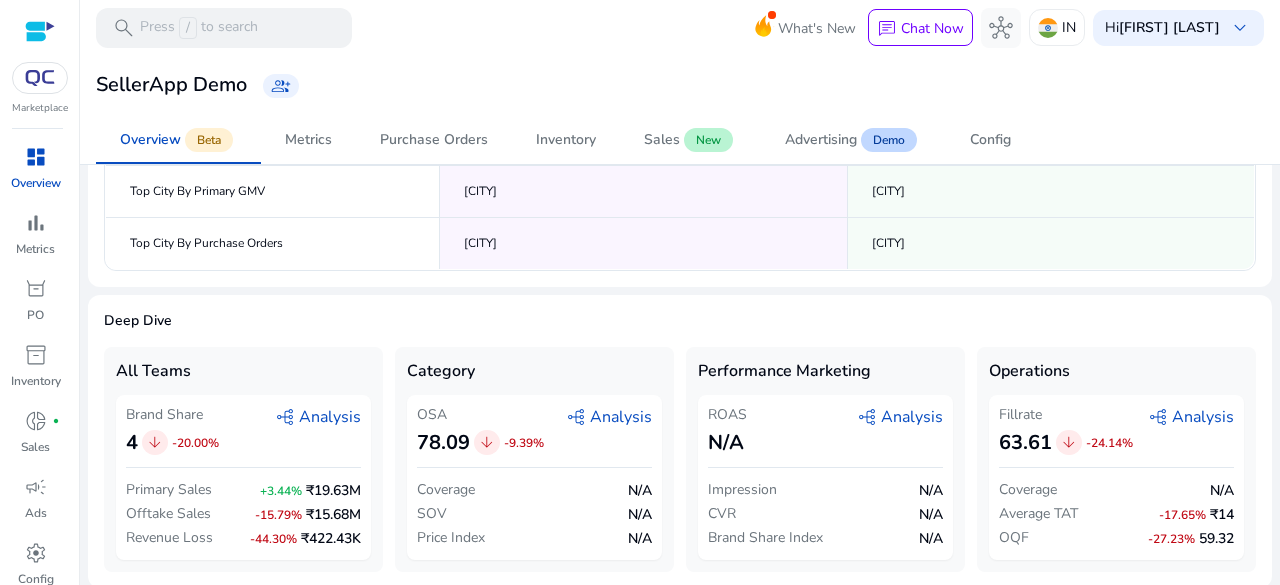 click on "ROAS   N/A   graph_2   Analysis" 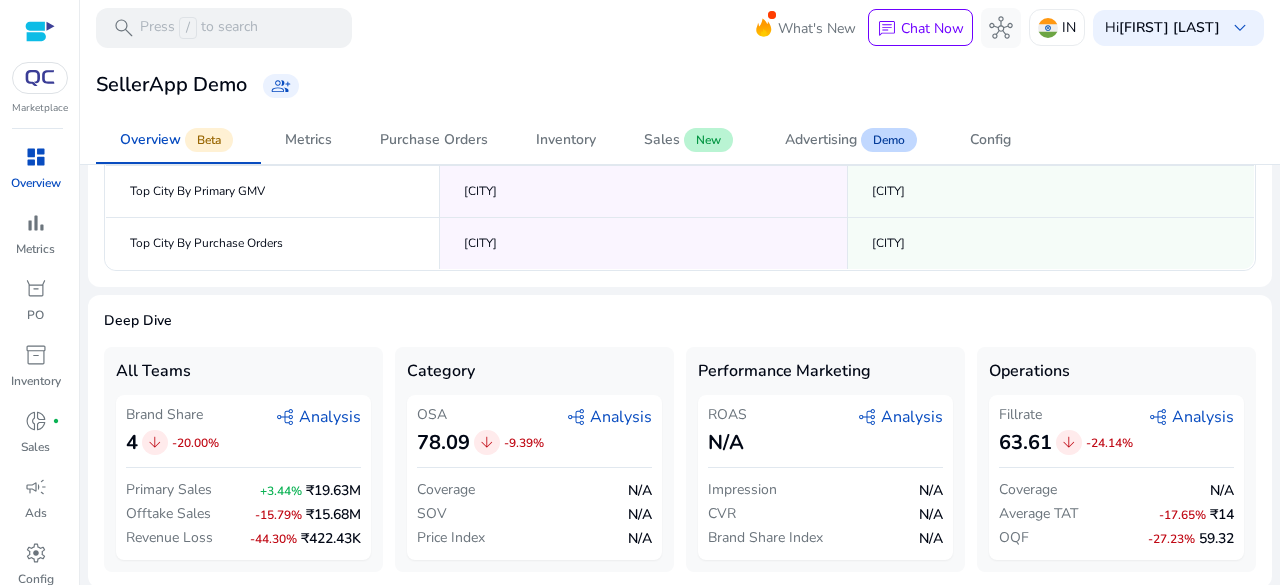 click on "graph_2   Analysis" 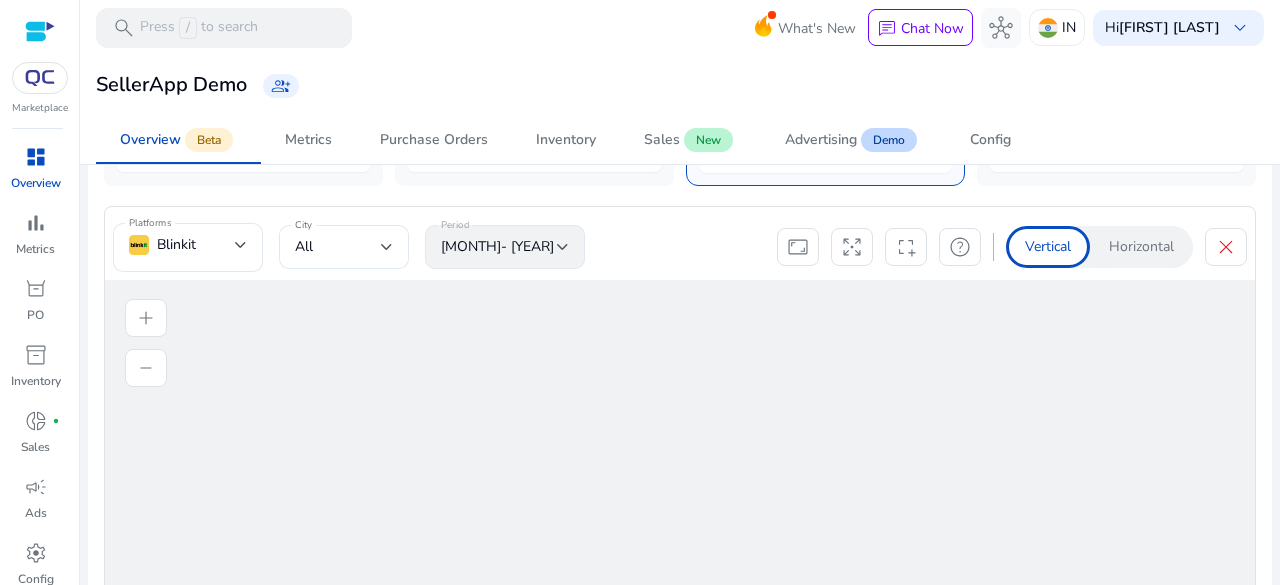 scroll, scrollTop: 846, scrollLeft: 0, axis: vertical 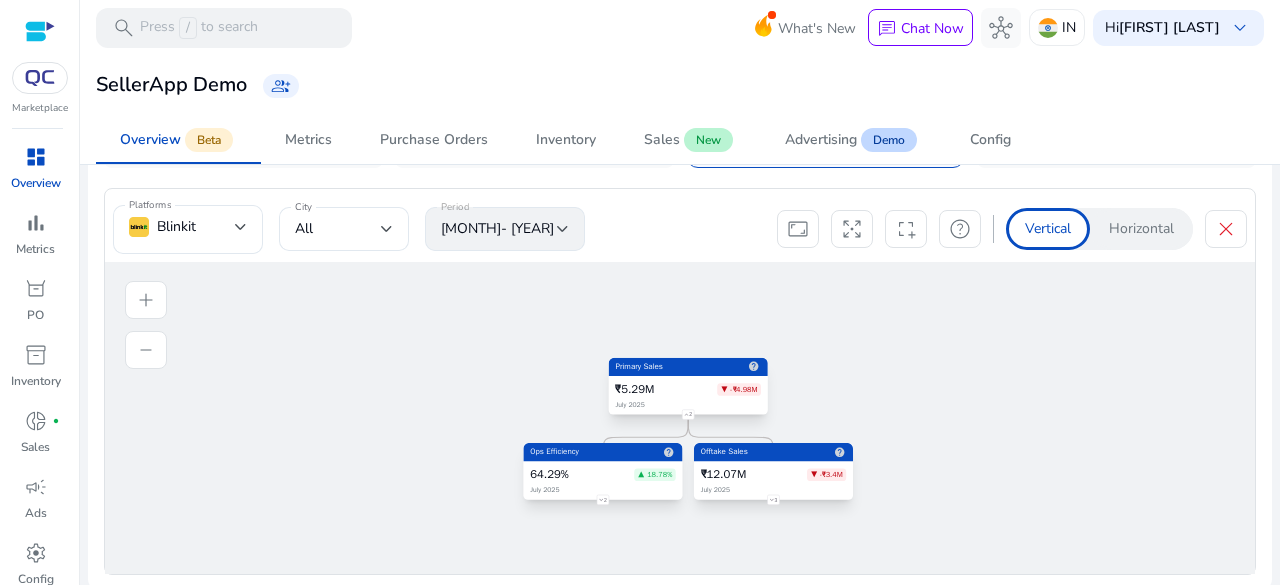 click on "Primary Sales
help
[CURRENCY][AMOUNT]
▼ [CURRENCY][AMOUNT]
[YEAR]
2
Ops Efficiency
help
[PERCENTAGE]
▲ [PERCENTAGE]
[YEAR]
2
Offtake Sales
help" 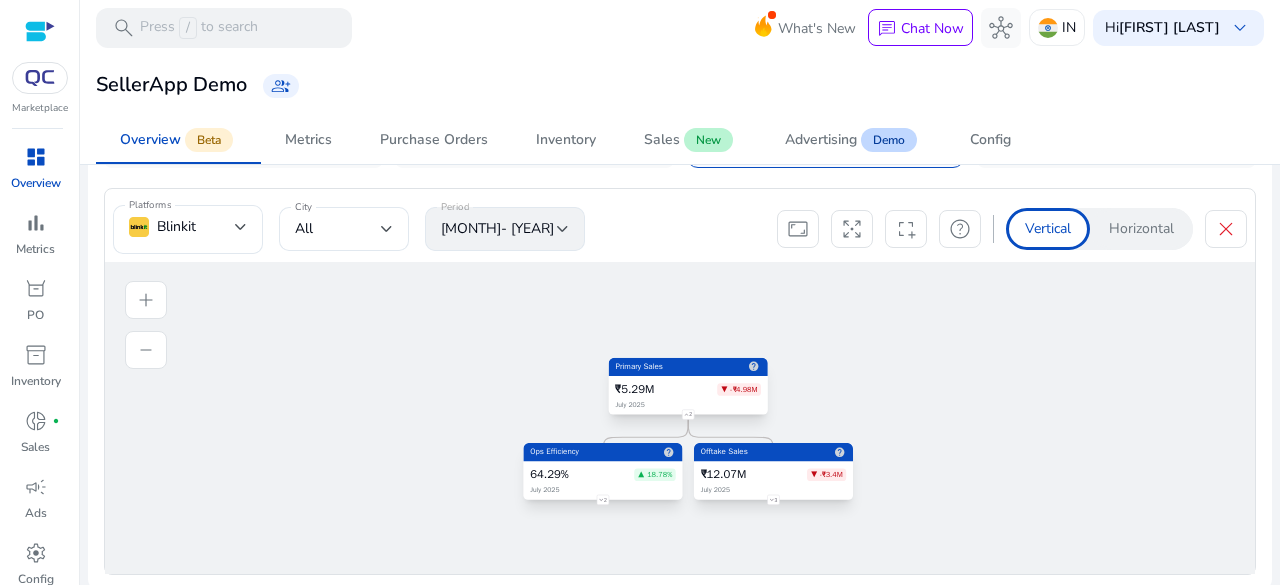 click on "add" 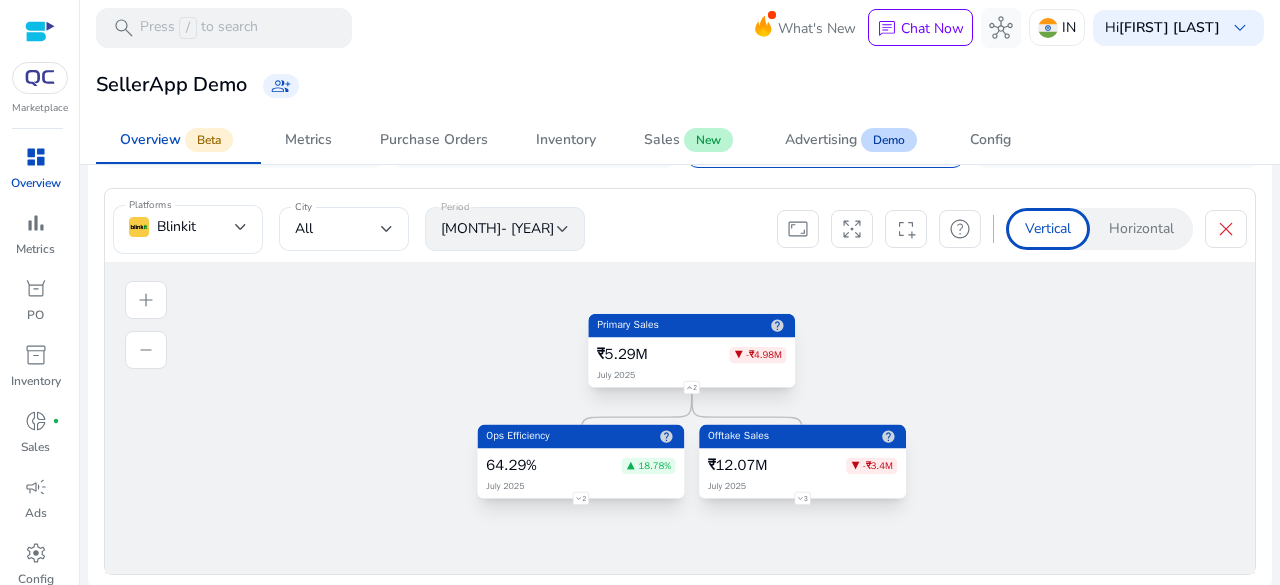 click on "Horizontal" 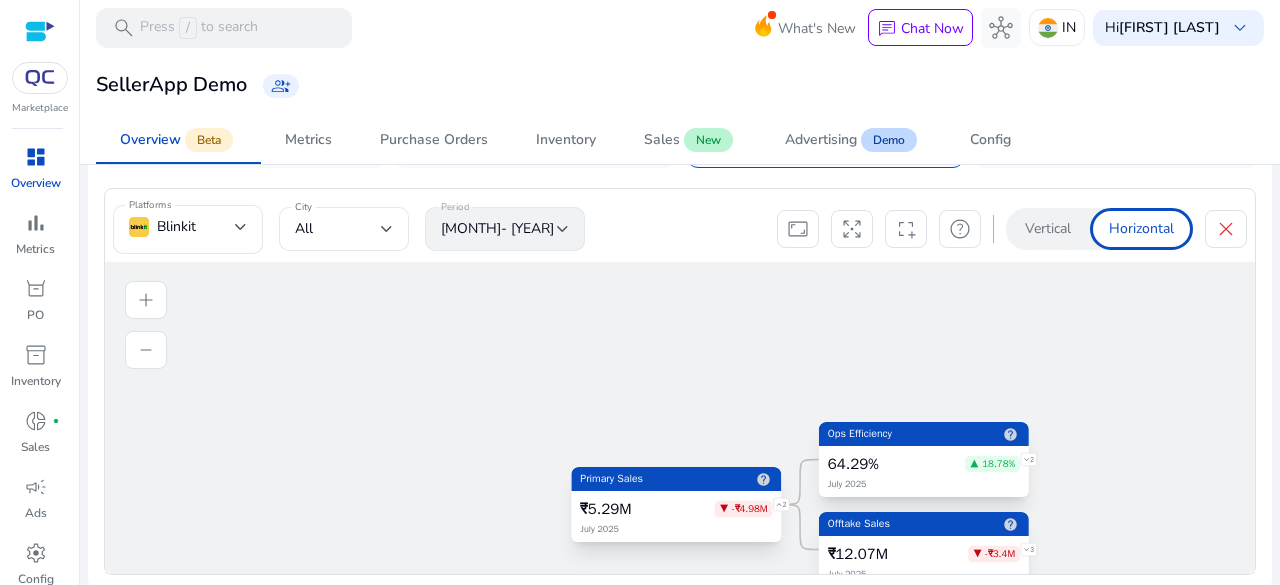 click on "Primary Sales
help
[CURRENCY][AMOUNT]
▼ [CURRENCY][AMOUNT]
[YEAR]
2
Ops Efficiency
help
[PERCENTAGE]
▲ [PERCENTAGE]
[YEAR]
2
Offtake Sales
help
[CURRENCY][AMOUNT]   3" 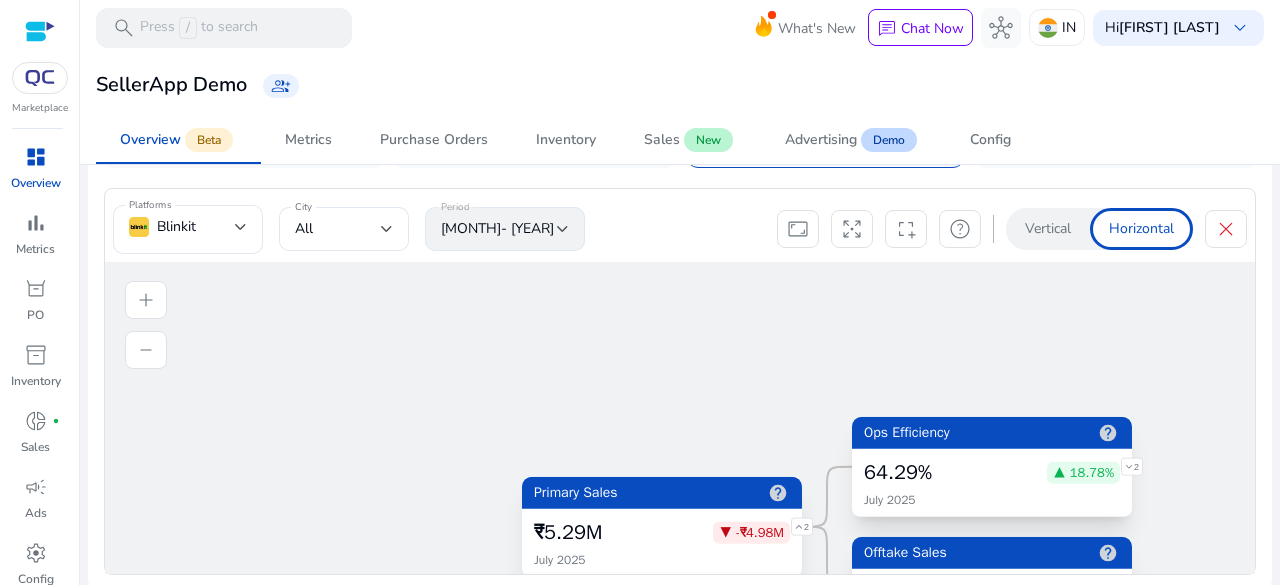 scroll, scrollTop: 848, scrollLeft: 0, axis: vertical 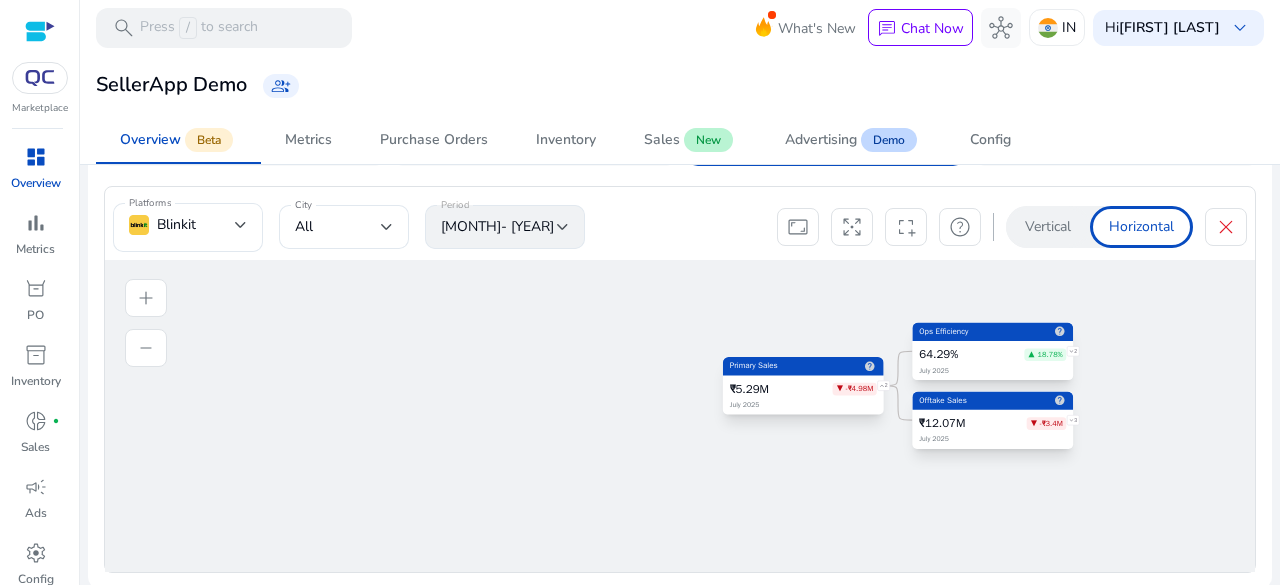 drag, startPoint x: 920, startPoint y: 392, endPoint x: 888, endPoint y: 280, distance: 116.48176 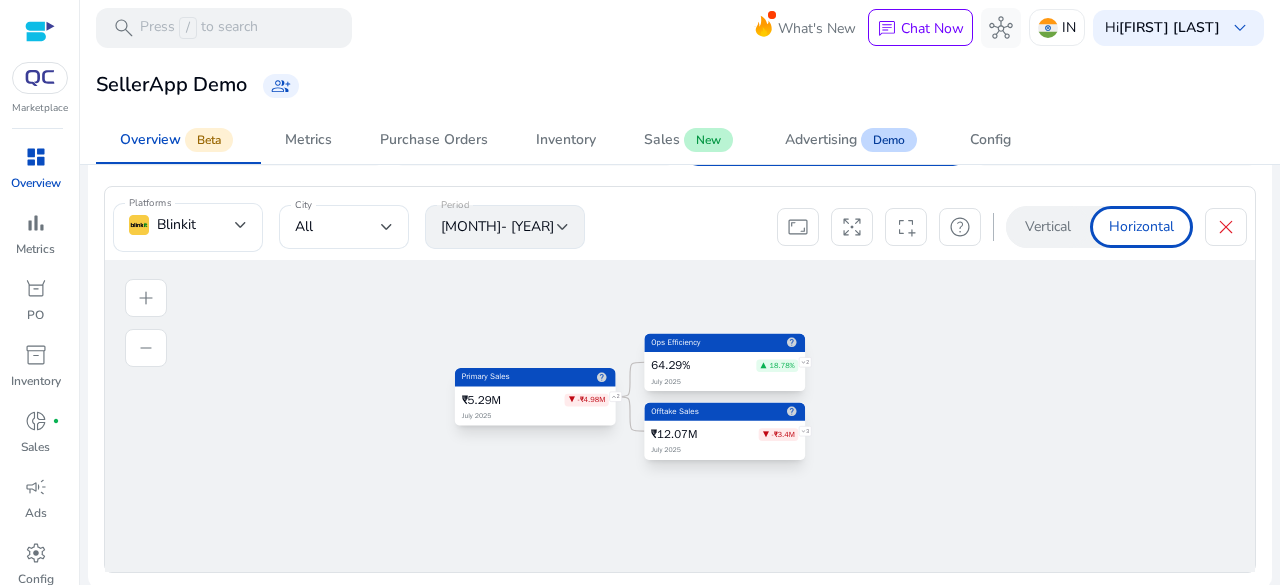drag, startPoint x: 950, startPoint y: 372, endPoint x: 682, endPoint y: 385, distance: 268.31512 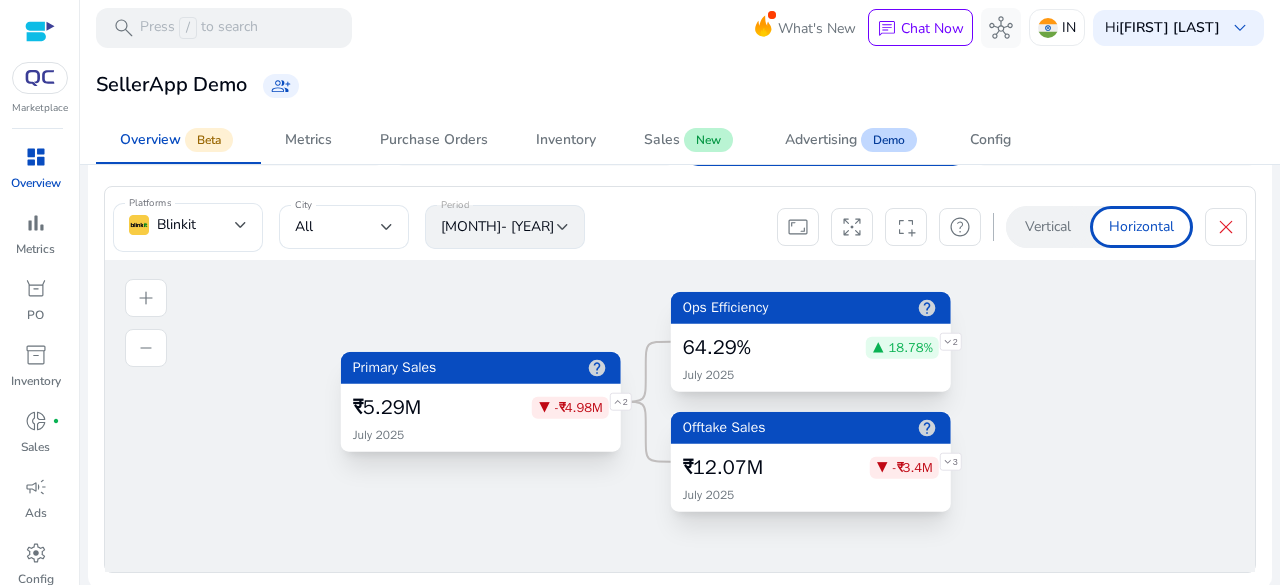 drag, startPoint x: 684, startPoint y: 390, endPoint x: 740, endPoint y: 393, distance: 56.0803 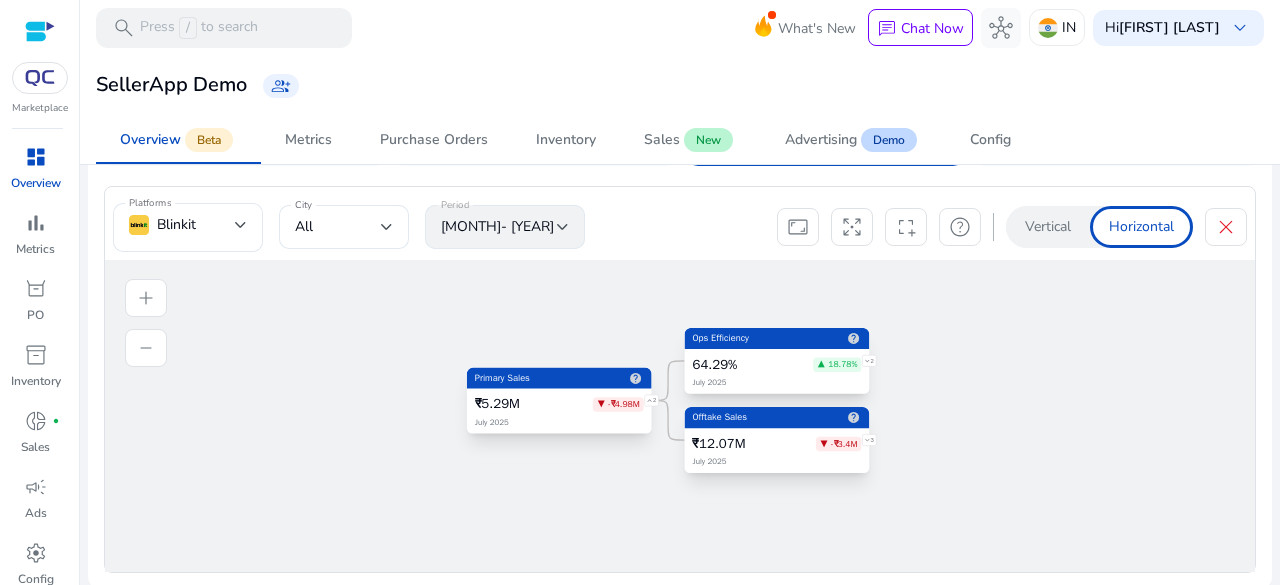 click on "aspect_ratio" 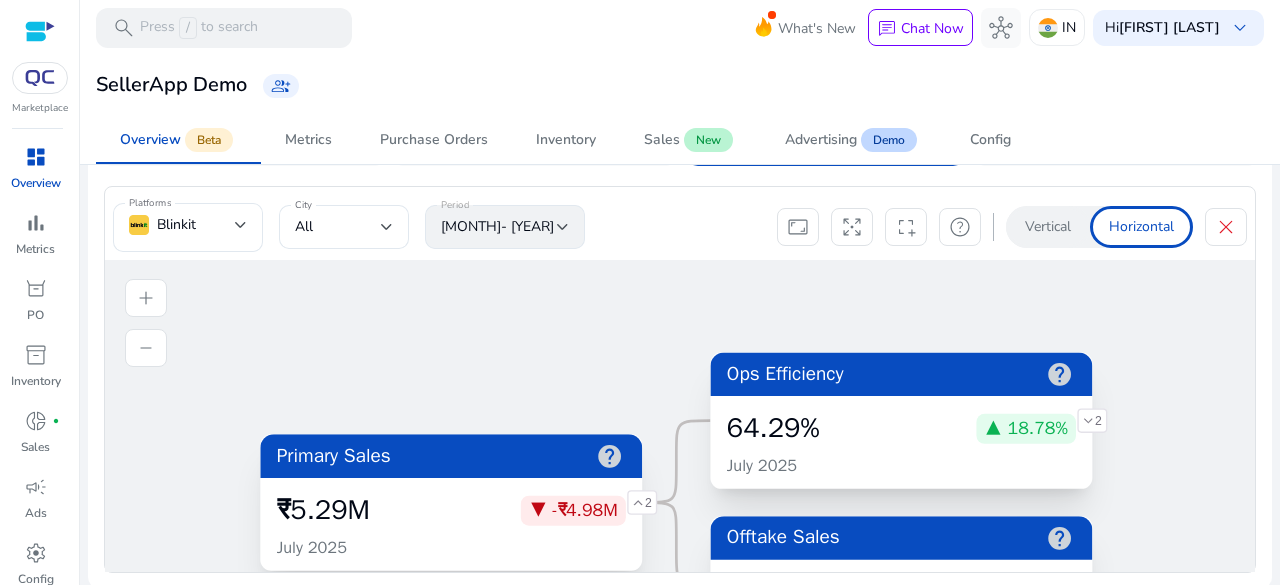 click on "arrows_output" 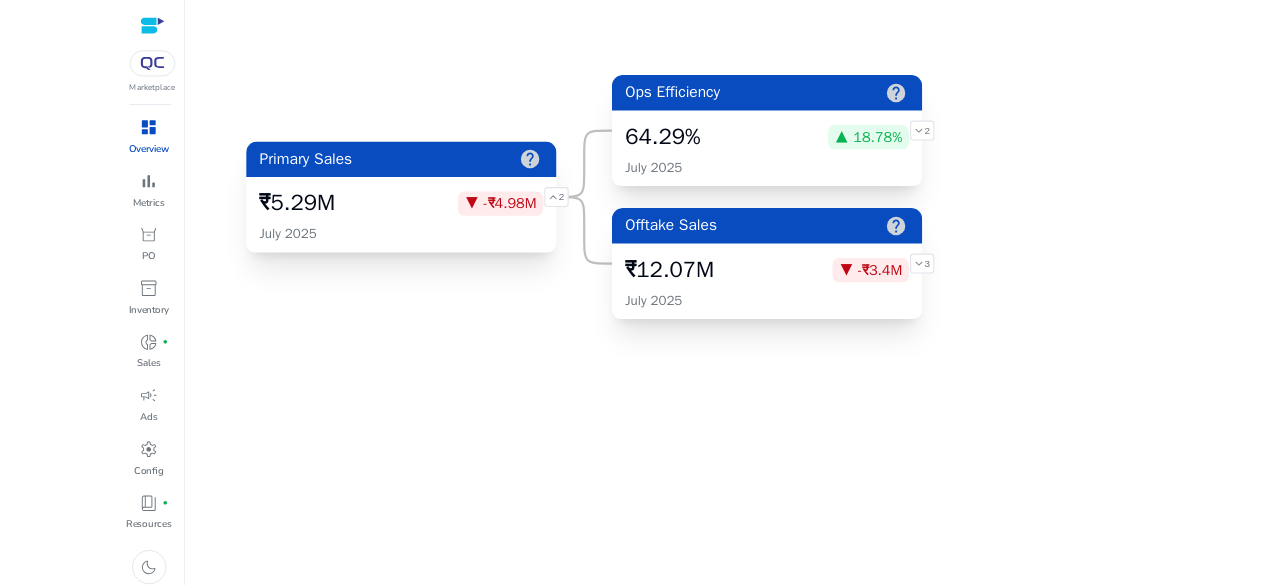 scroll, scrollTop: 848, scrollLeft: 0, axis: vertical 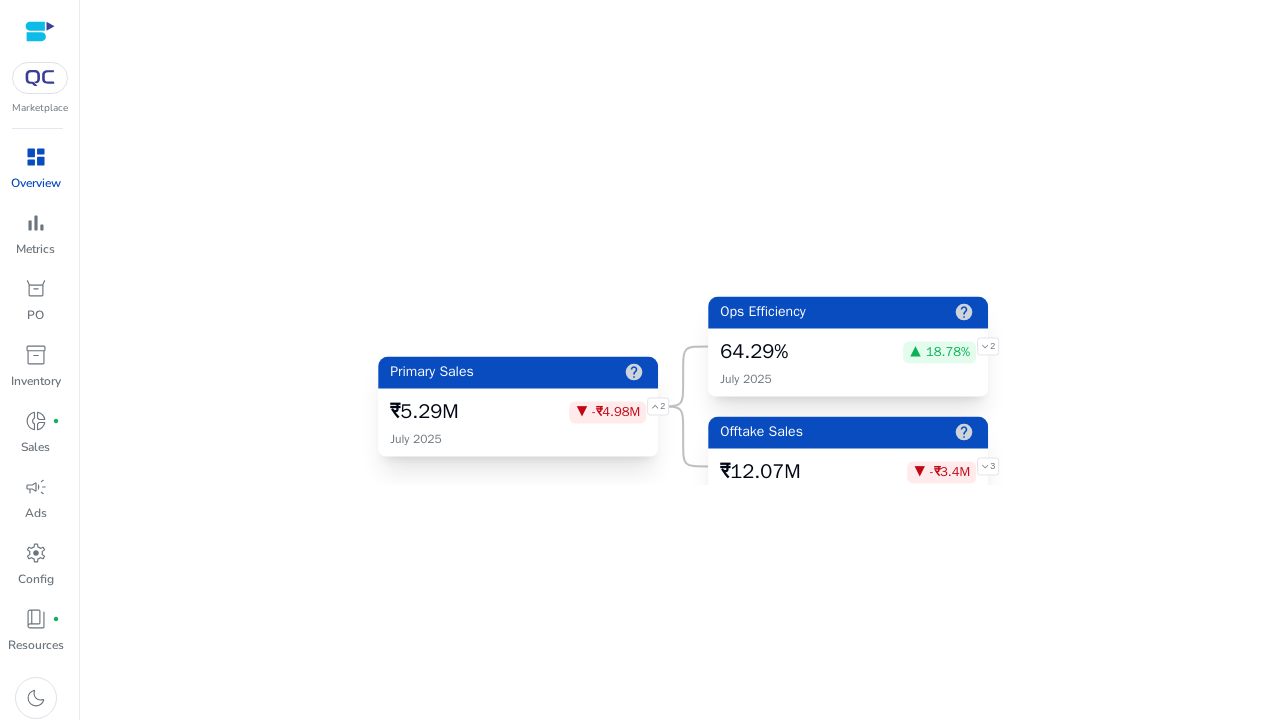drag, startPoint x: 720, startPoint y: 260, endPoint x: 770, endPoint y: 375, distance: 125.39936 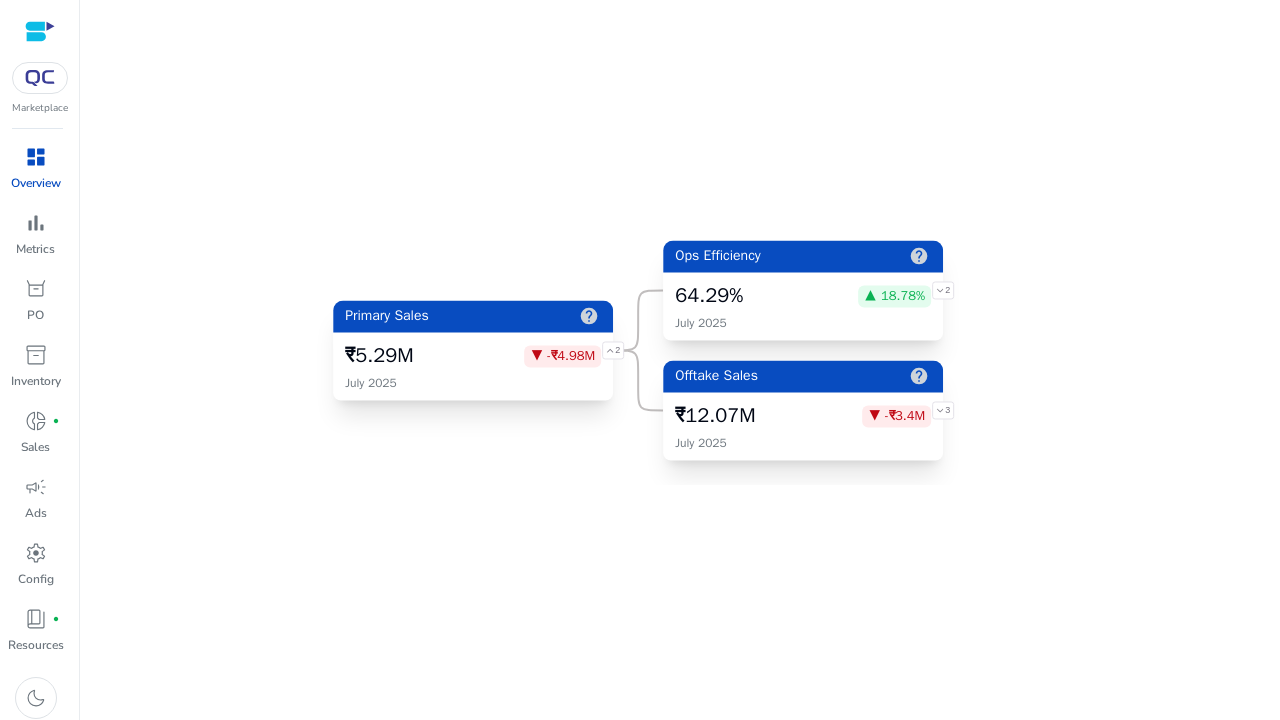 drag, startPoint x: 763, startPoint y: 376, endPoint x: 718, endPoint y: 320, distance: 71.8401 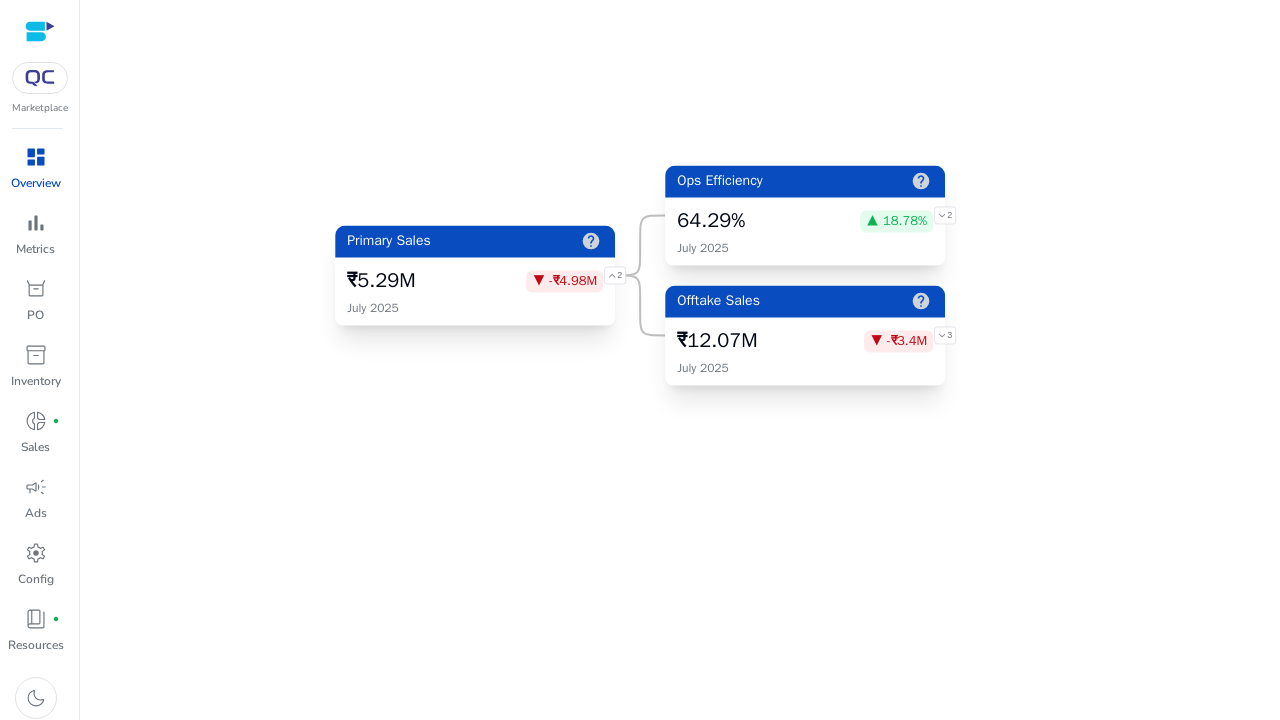 drag, startPoint x: 798, startPoint y: 336, endPoint x: 800, endPoint y: 261, distance: 75.026665 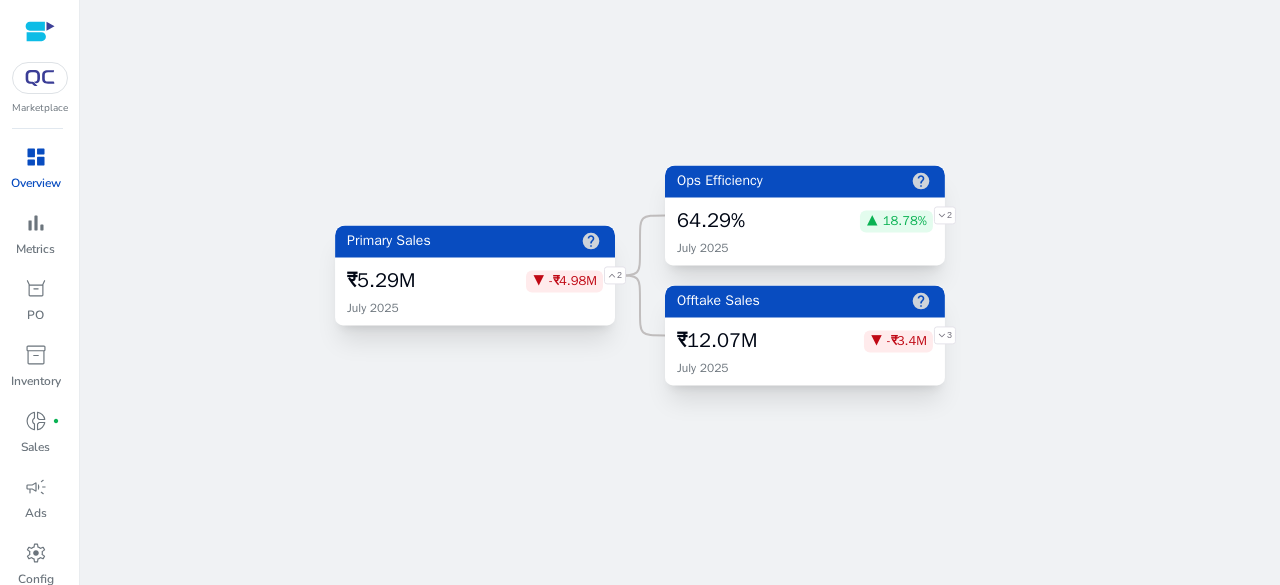 scroll, scrollTop: 0, scrollLeft: 0, axis: both 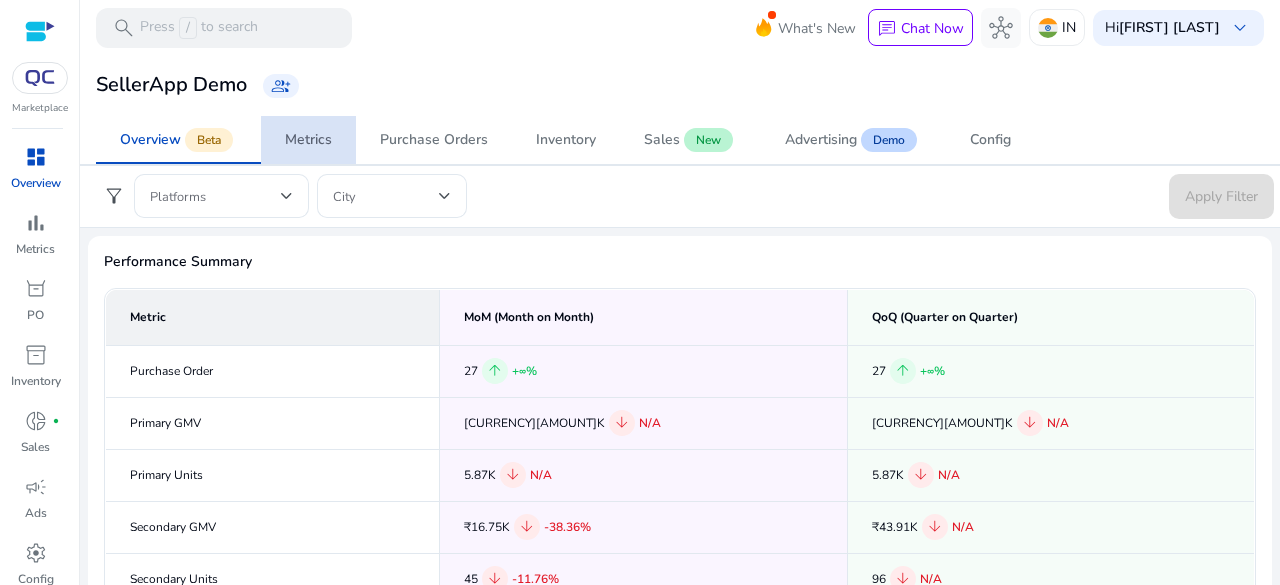 click on "Metrics" at bounding box center [308, 140] 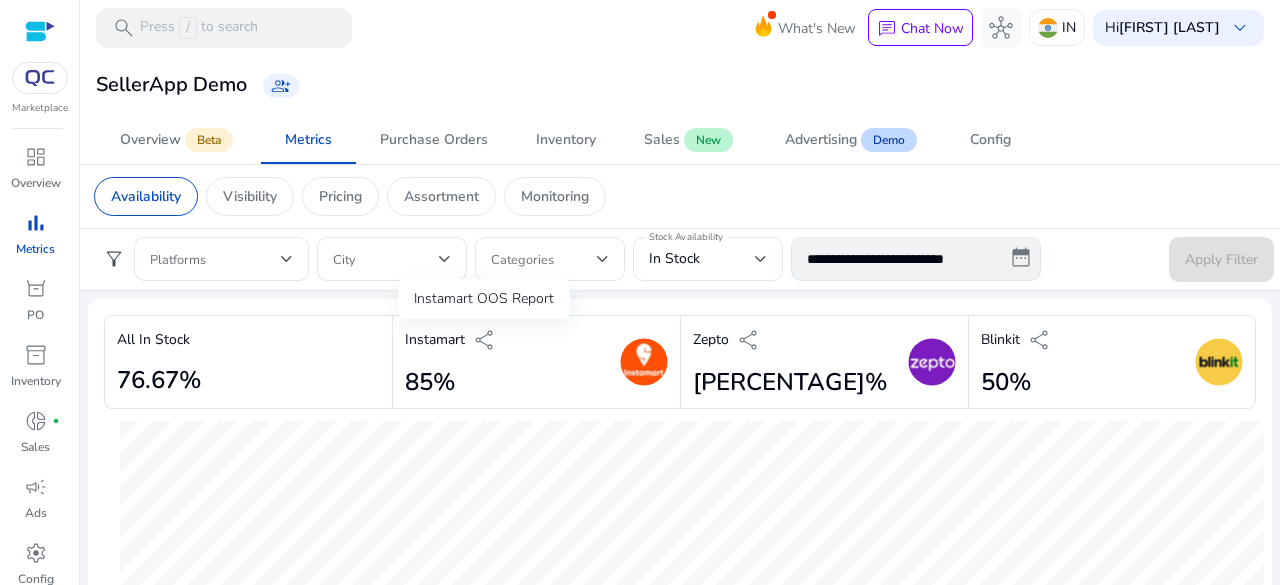 click on "share" 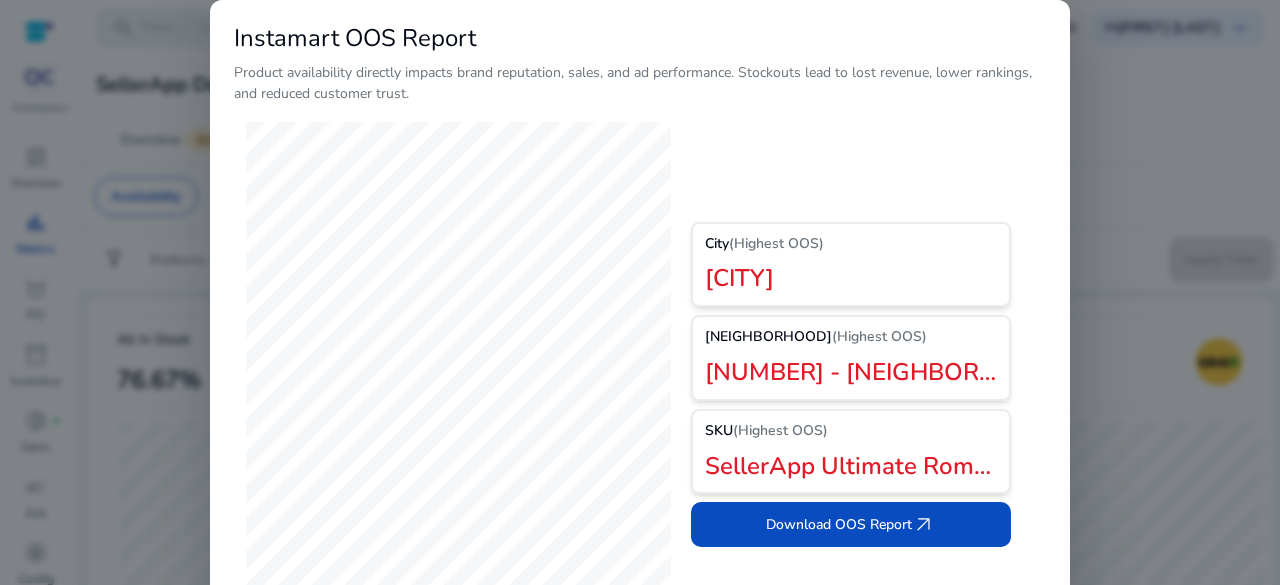 click at bounding box center (640, 292) 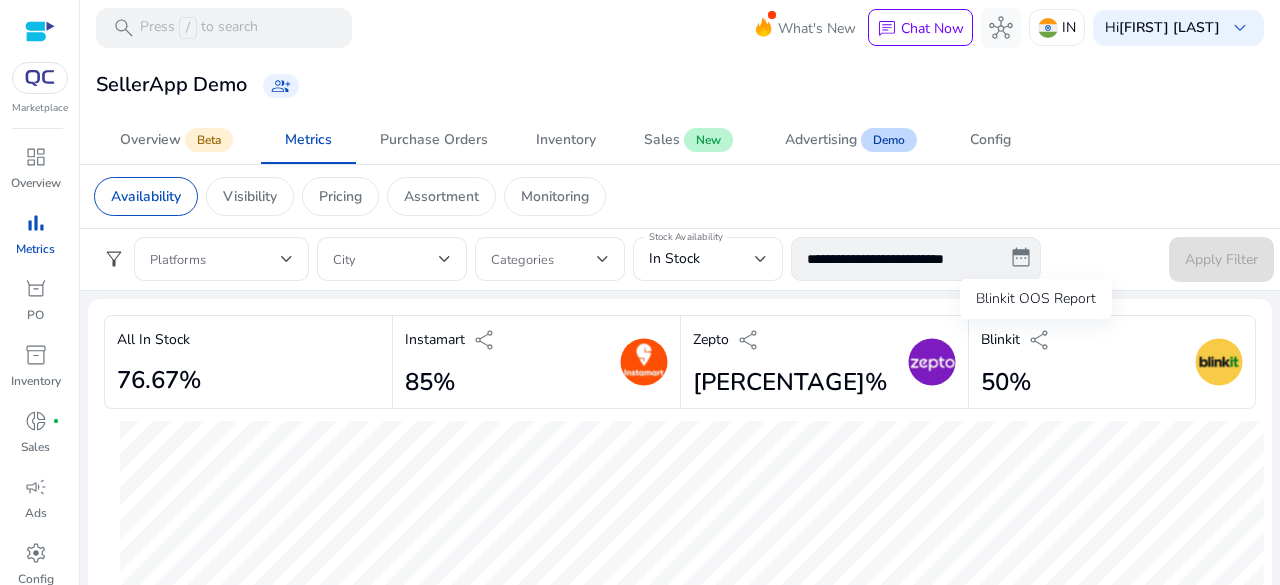 click on "share" 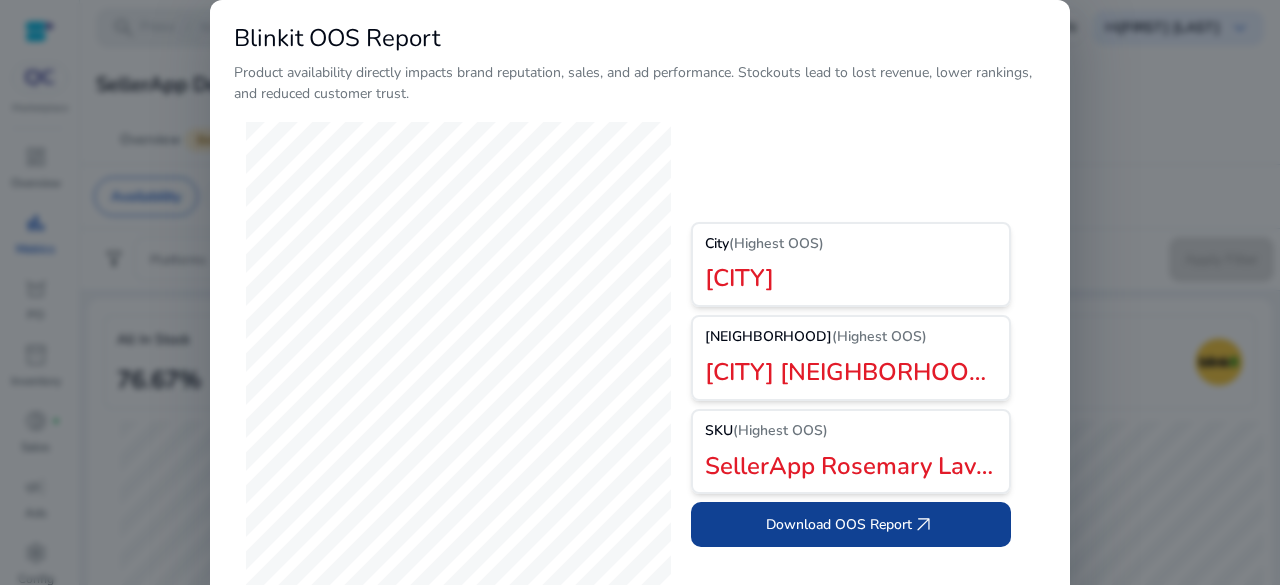 click at bounding box center [851, 525] 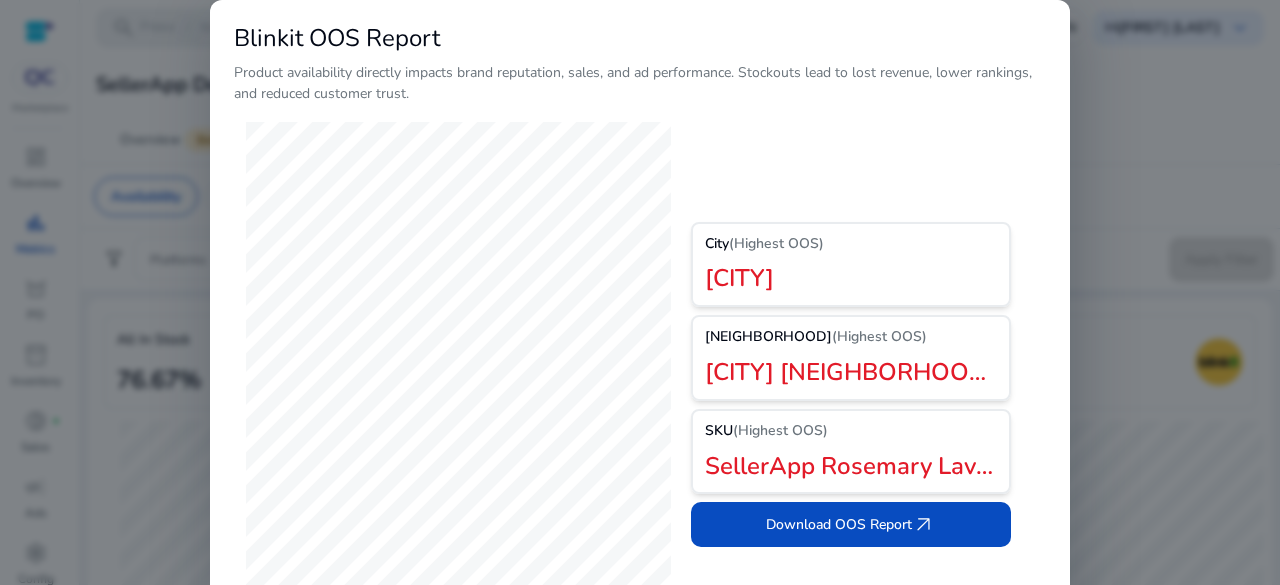 click at bounding box center [640, 292] 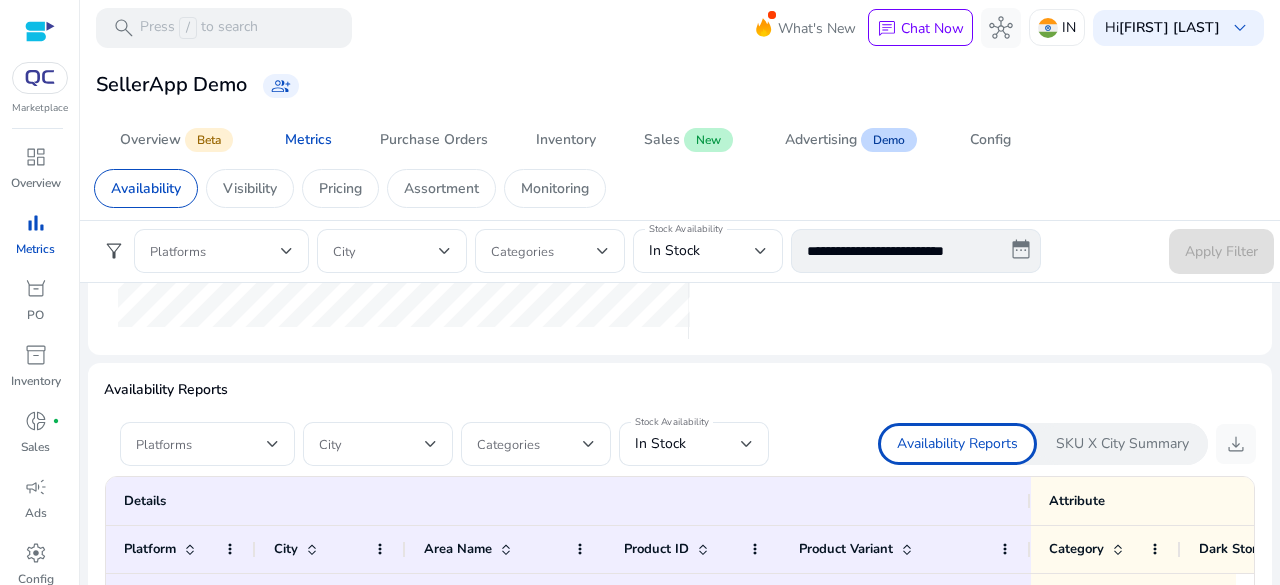 scroll, scrollTop: 1100, scrollLeft: 0, axis: vertical 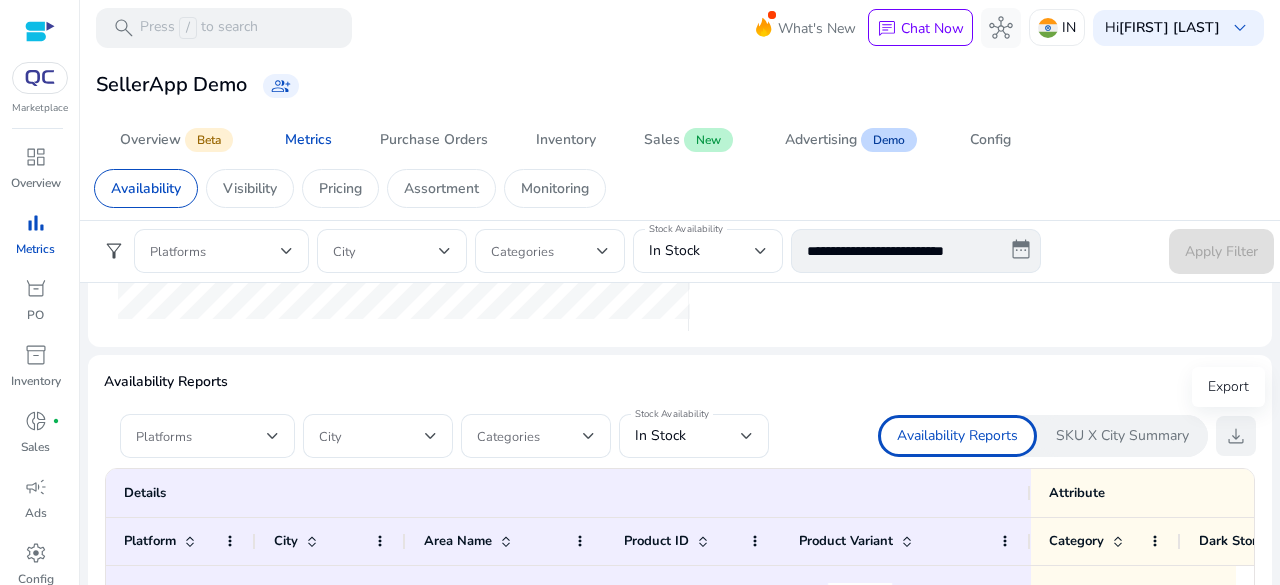 click on "download" 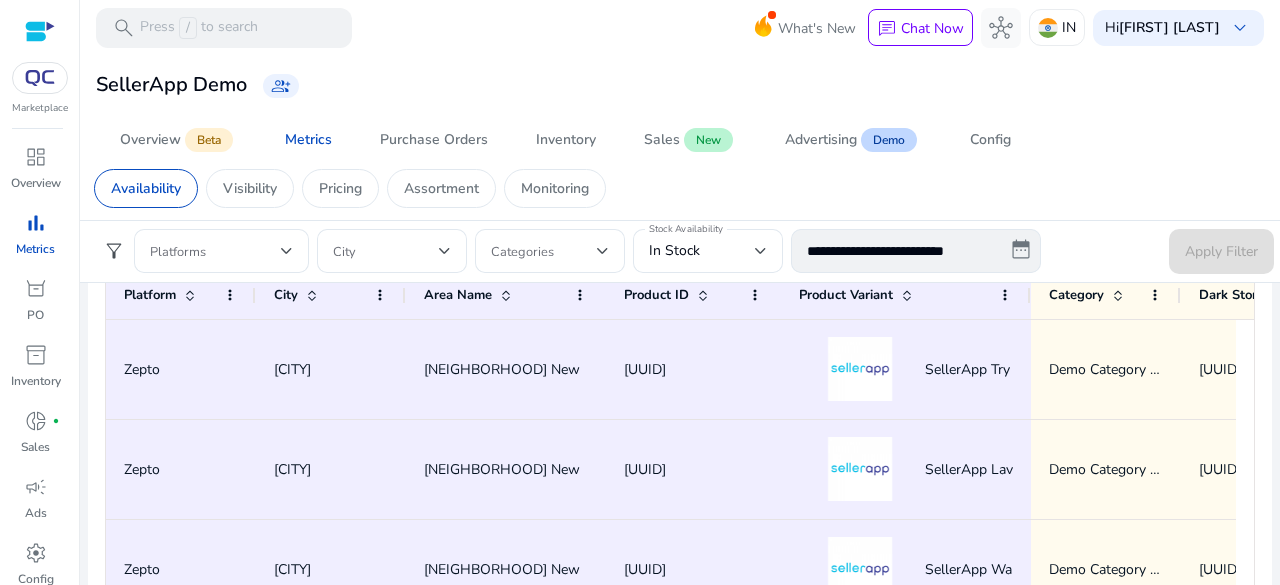 scroll, scrollTop: 1400, scrollLeft: 0, axis: vertical 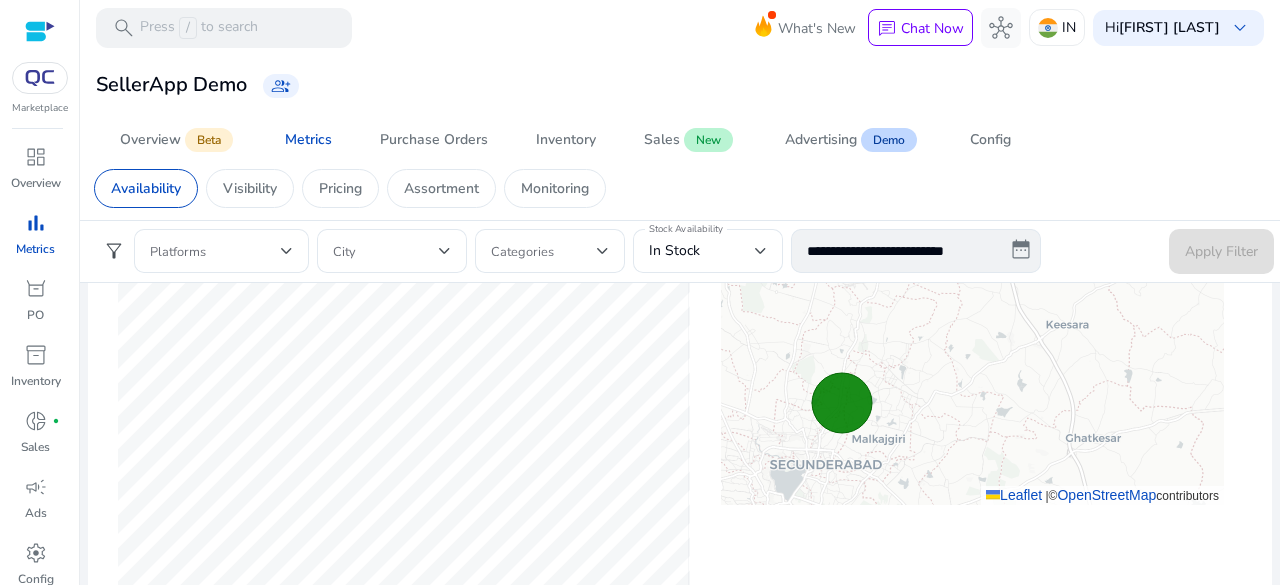 drag, startPoint x: 848, startPoint y: 372, endPoint x: 981, endPoint y: 319, distance: 143.17122 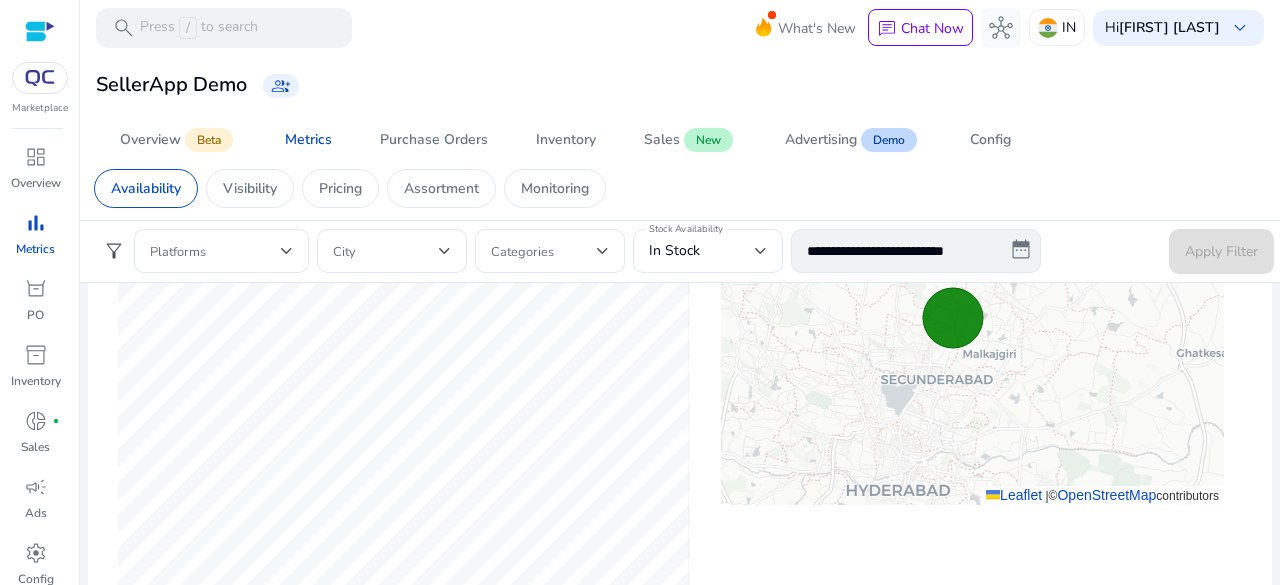 drag, startPoint x: 965, startPoint y: 379, endPoint x: 942, endPoint y: 379, distance: 23 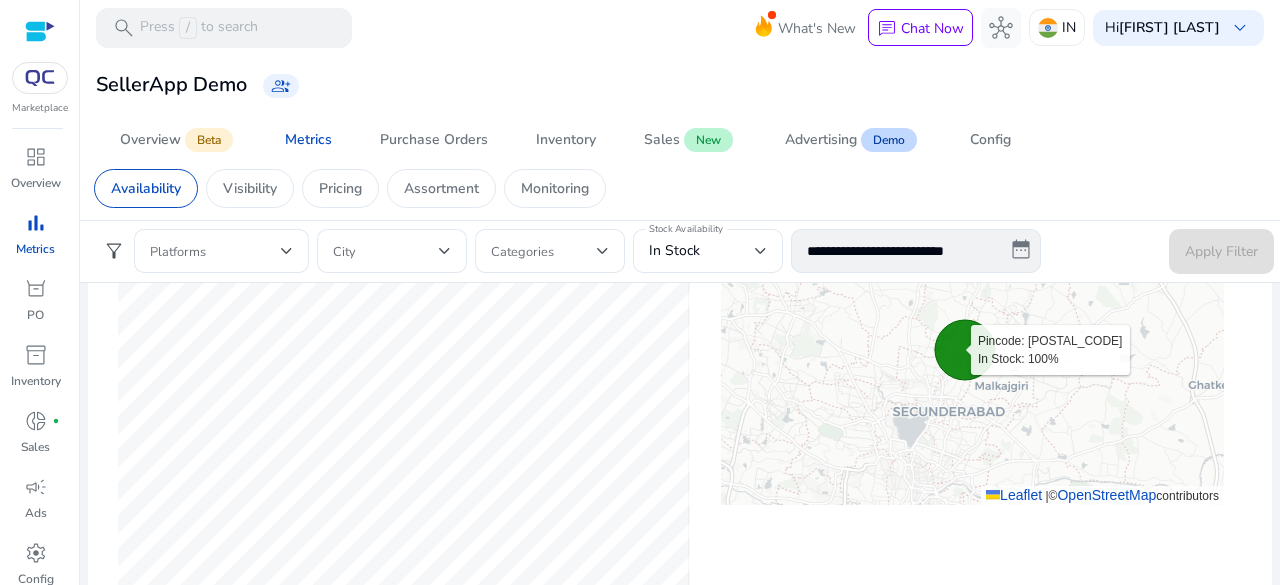 drag, startPoint x: 934, startPoint y: 396, endPoint x: 950, endPoint y: 438, distance: 44.94441 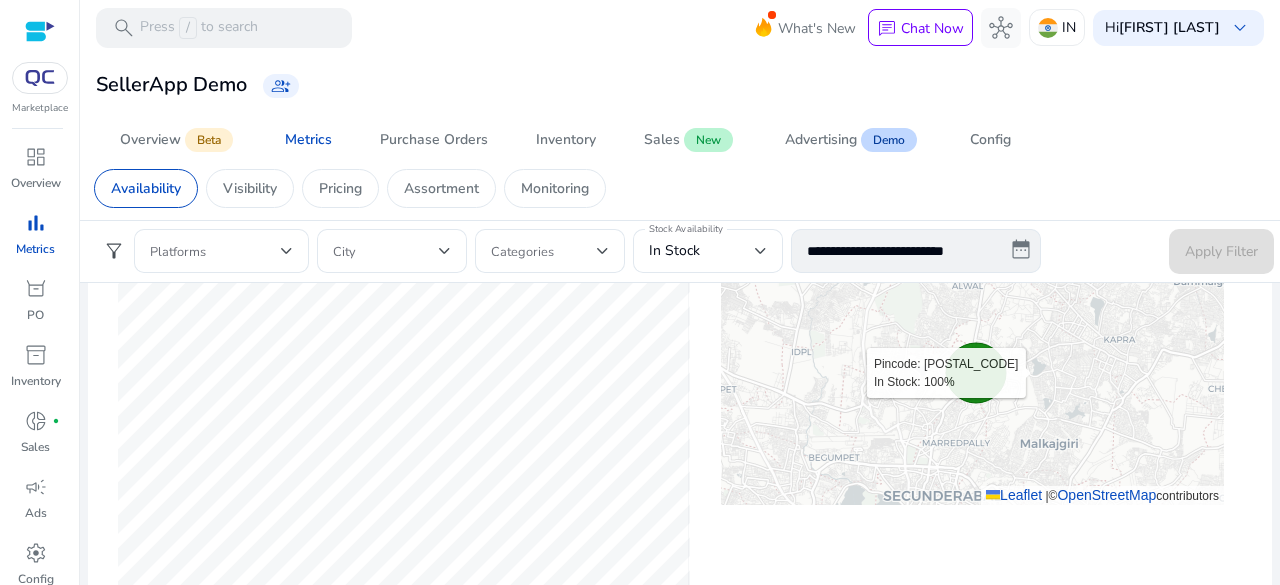 drag, startPoint x: 962, startPoint y: 341, endPoint x: 966, endPoint y: 435, distance: 94.08507 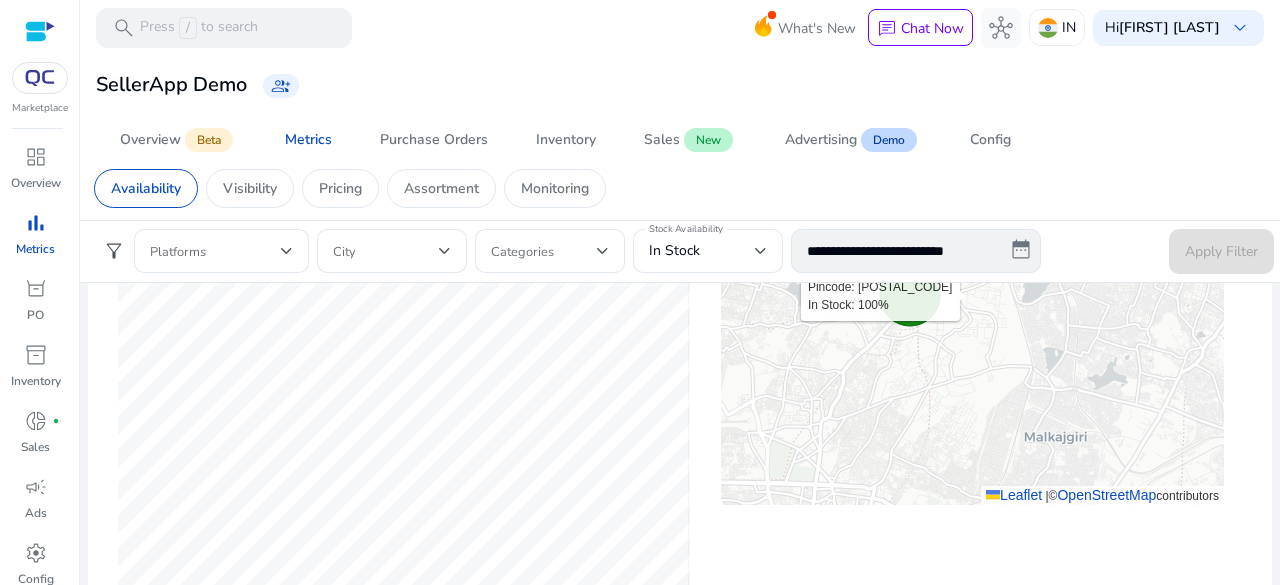 drag, startPoint x: 1052, startPoint y: 431, endPoint x: 991, endPoint y: 403, distance: 67.11929 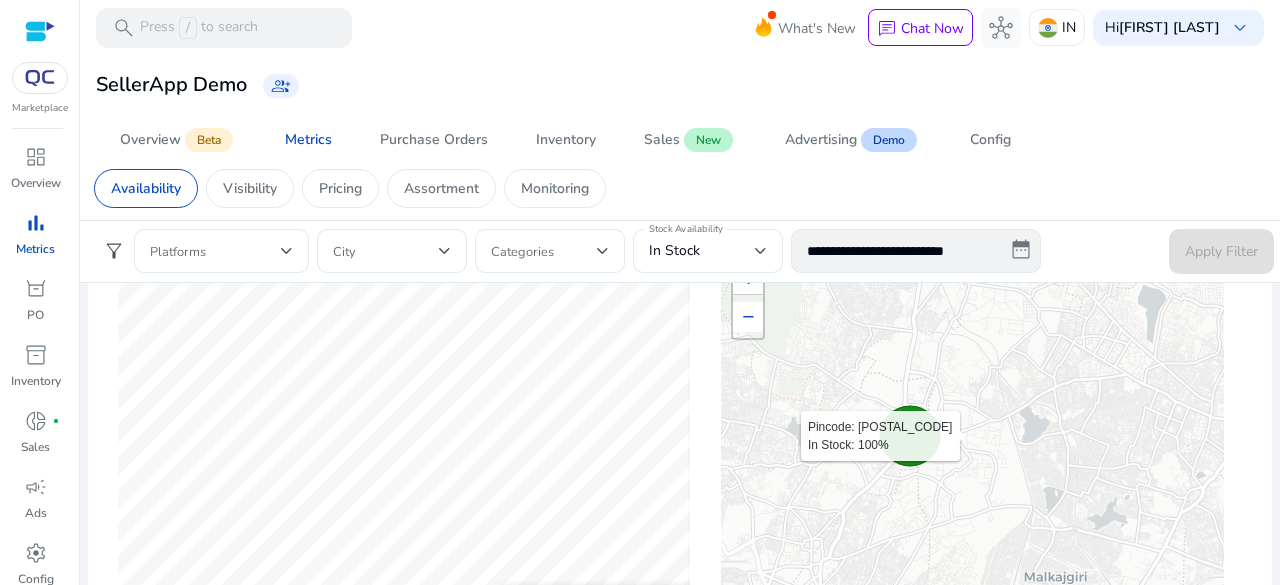 scroll, scrollTop: 600, scrollLeft: 0, axis: vertical 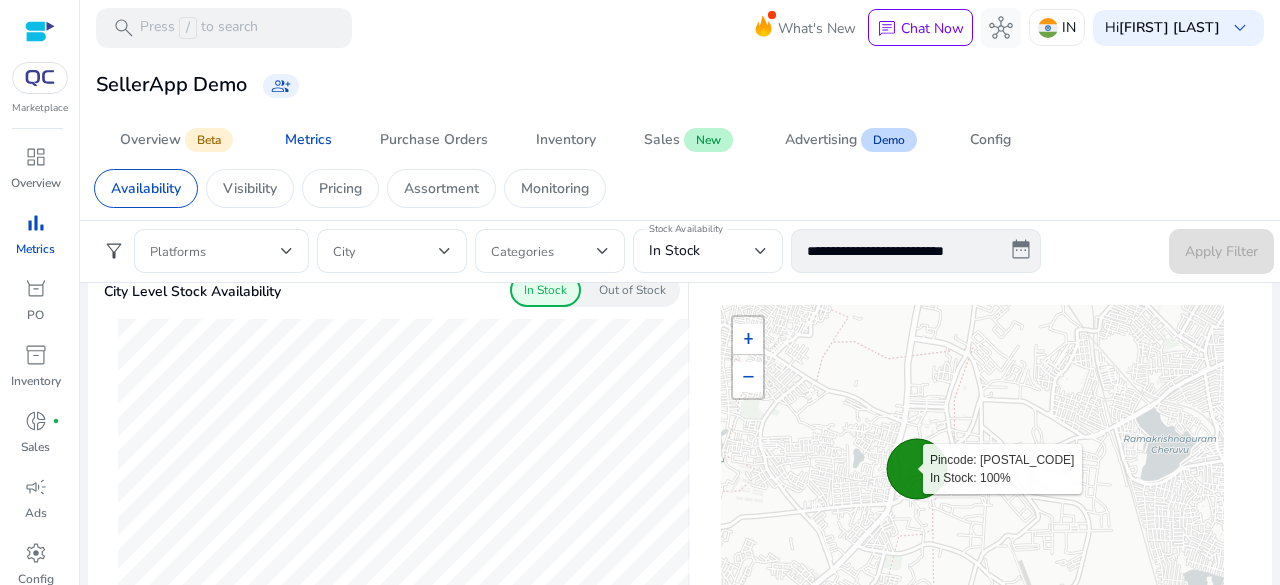 drag, startPoint x: 948, startPoint y: 459, endPoint x: 947, endPoint y: 355, distance: 104.00481 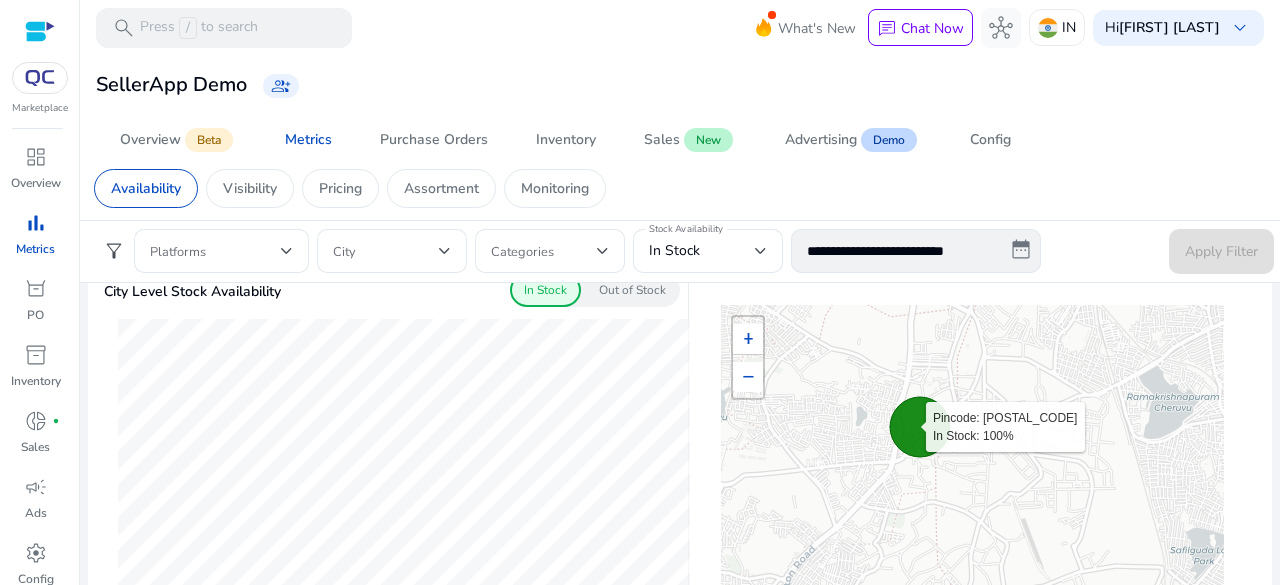 drag, startPoint x: 953, startPoint y: 408, endPoint x: 956, endPoint y: 371, distance: 37.12142 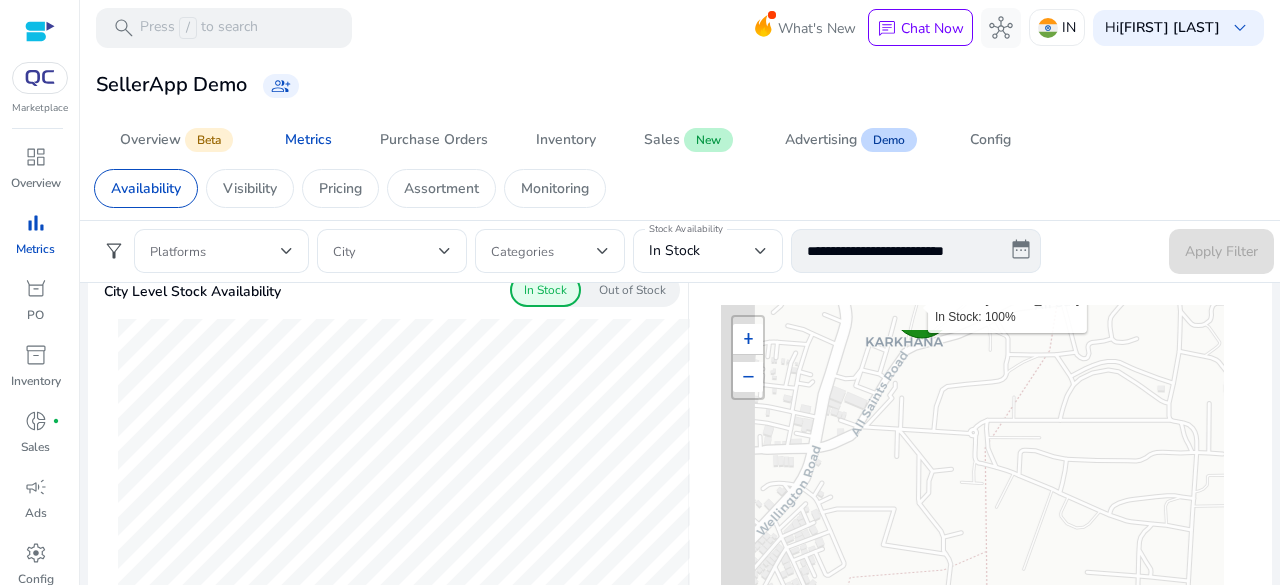 drag, startPoint x: 903, startPoint y: 452, endPoint x: 990, endPoint y: 526, distance: 114.21471 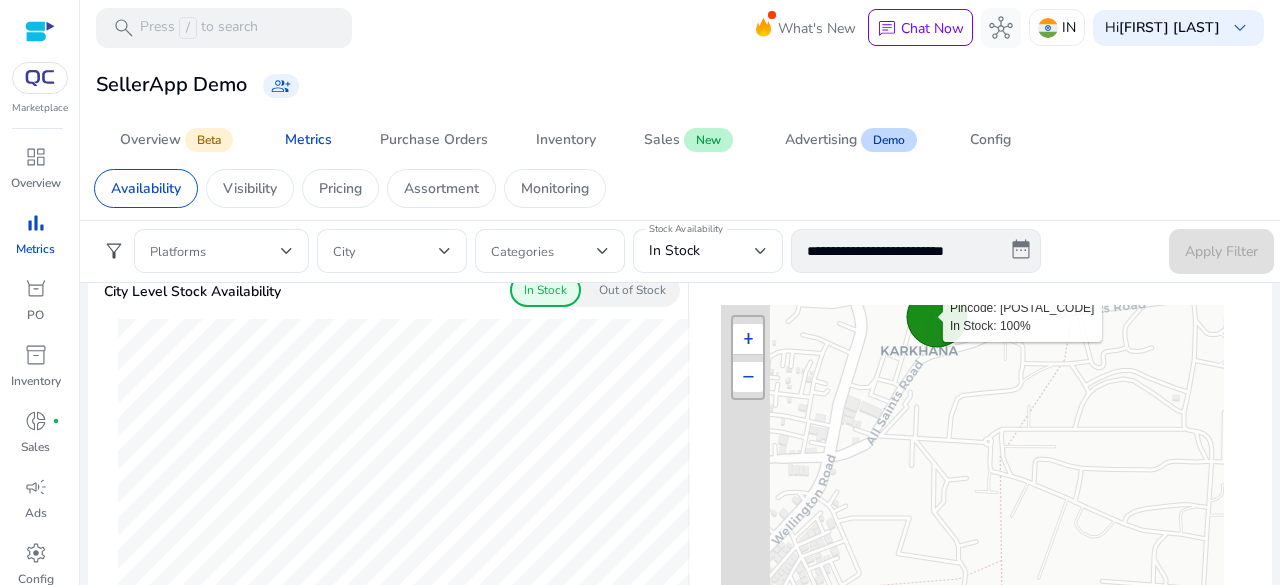 drag, startPoint x: 947, startPoint y: 398, endPoint x: 976, endPoint y: 447, distance: 56.938564 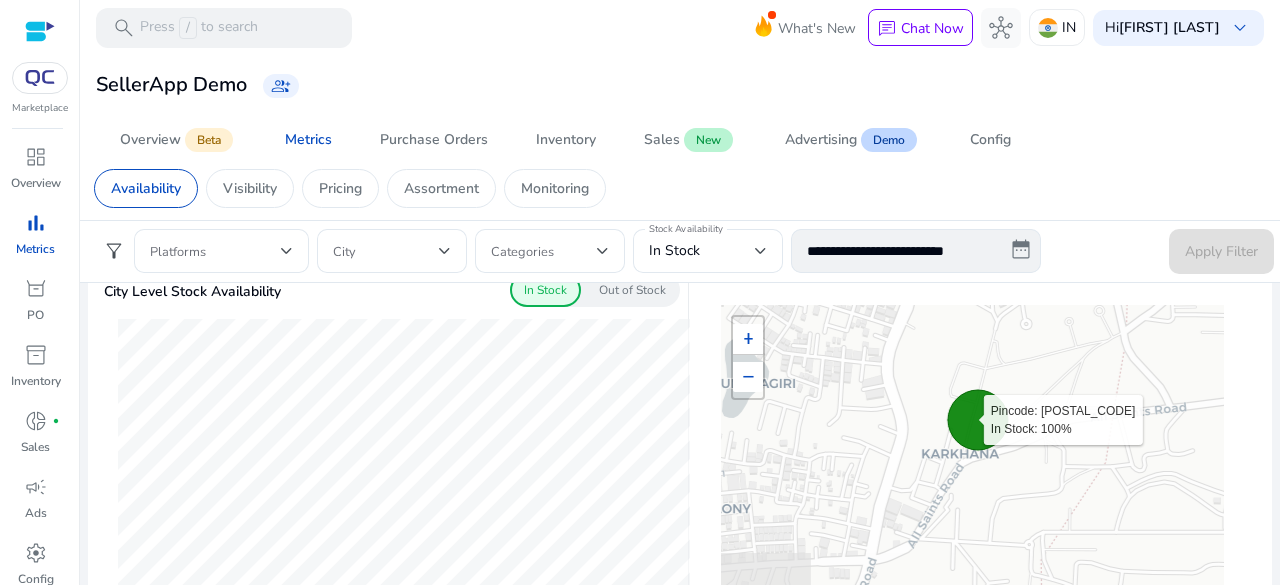 drag, startPoint x: 978, startPoint y: 465, endPoint x: 968, endPoint y: 467, distance: 10.198039 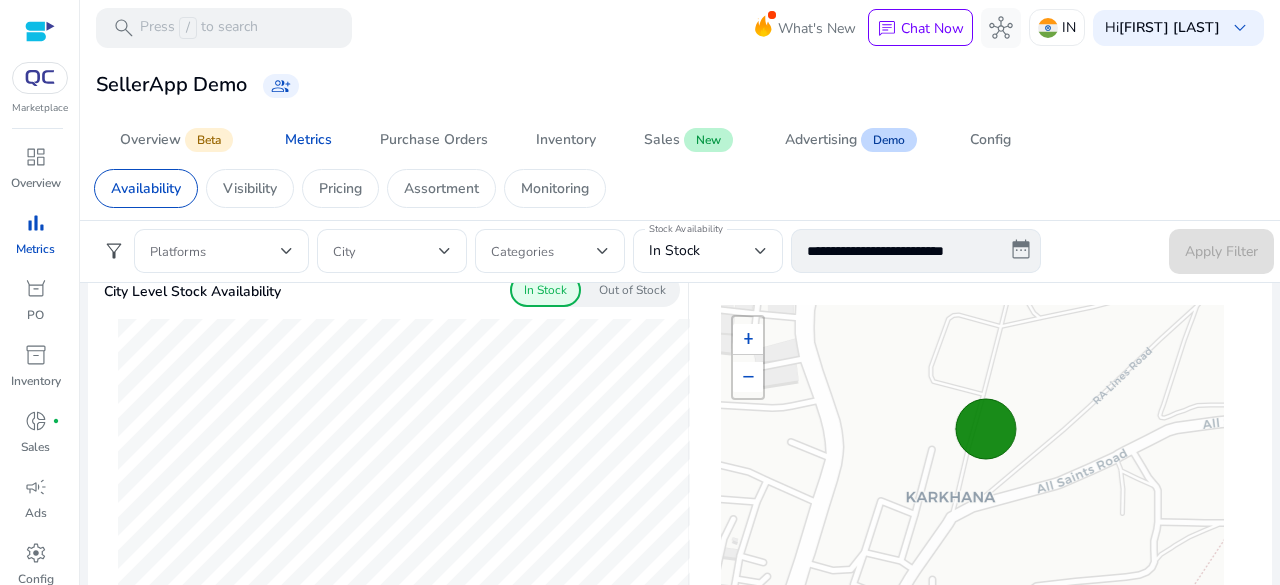 click on "+ −  Leaflet   |  ©  OpenStreetMap  contributors" at bounding box center (972, 505) 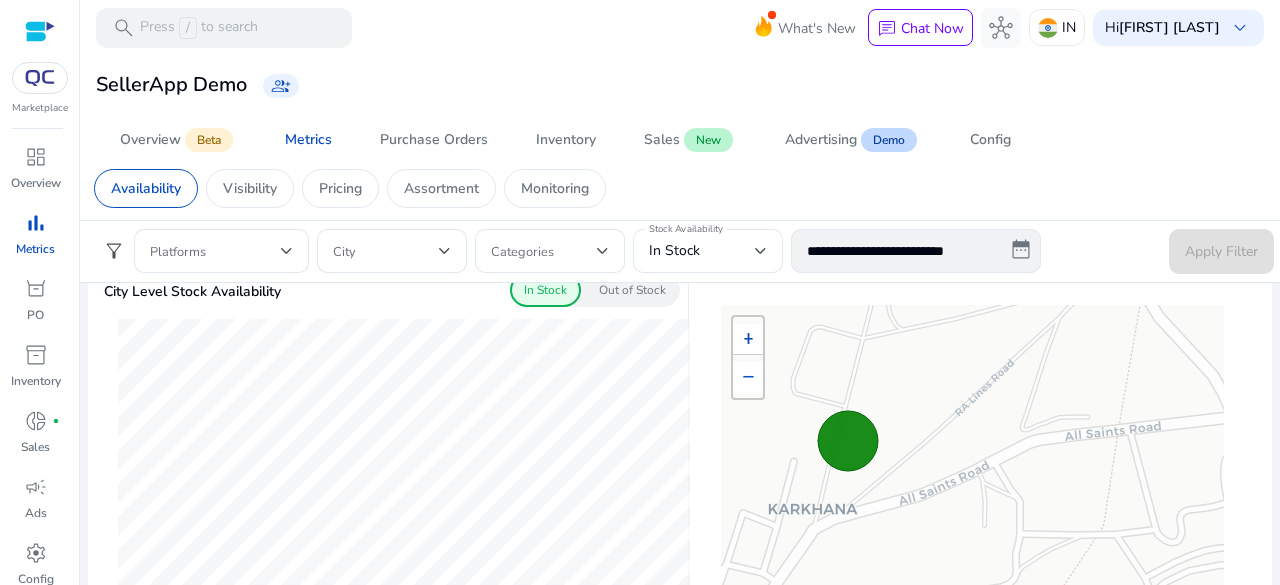 drag, startPoint x: 1190, startPoint y: 475, endPoint x: 1052, endPoint y: 487, distance: 138.52075 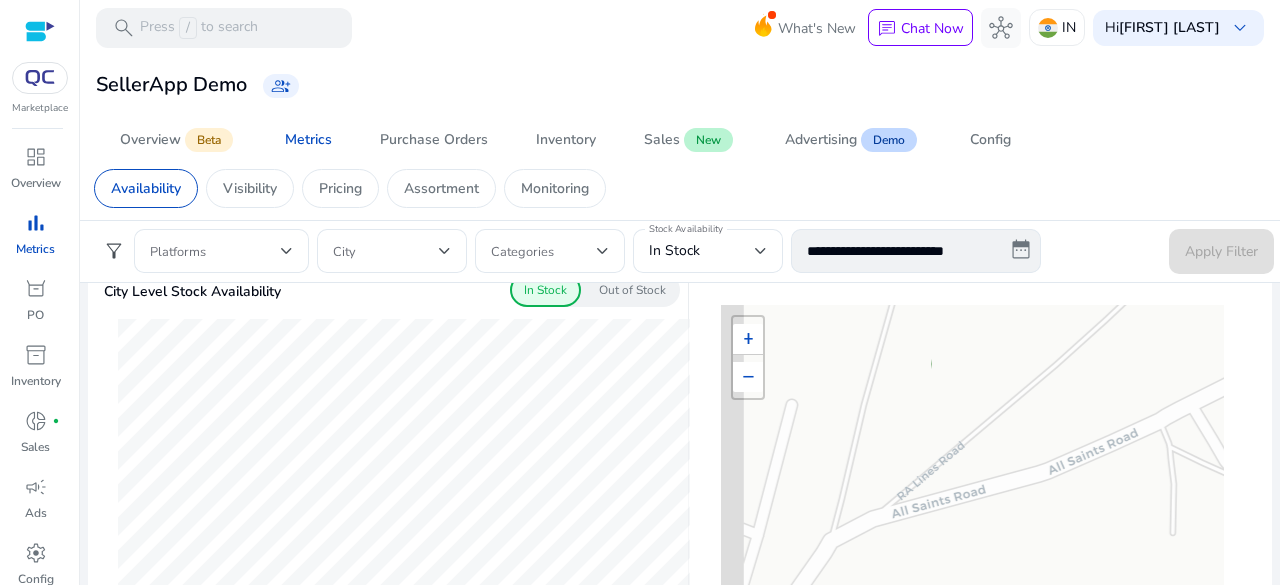 drag, startPoint x: 938, startPoint y: 493, endPoint x: 1260, endPoint y: 465, distance: 323.2151 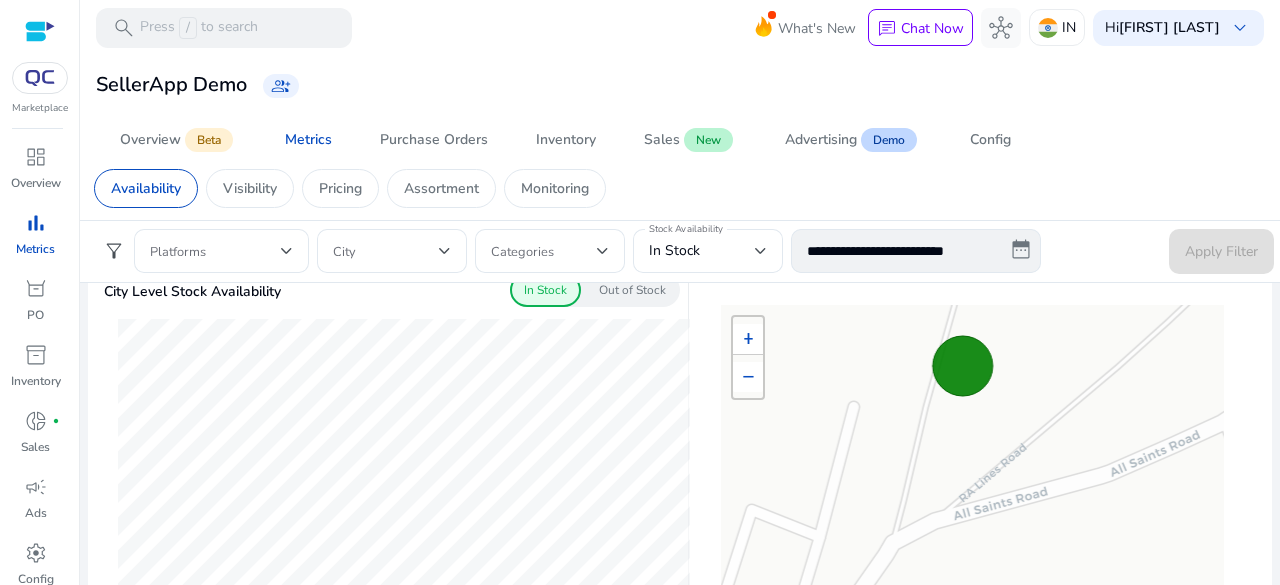 click on "+ −  Leaflet   |  ©  OpenStreetMap  contributors" at bounding box center (972, 505) 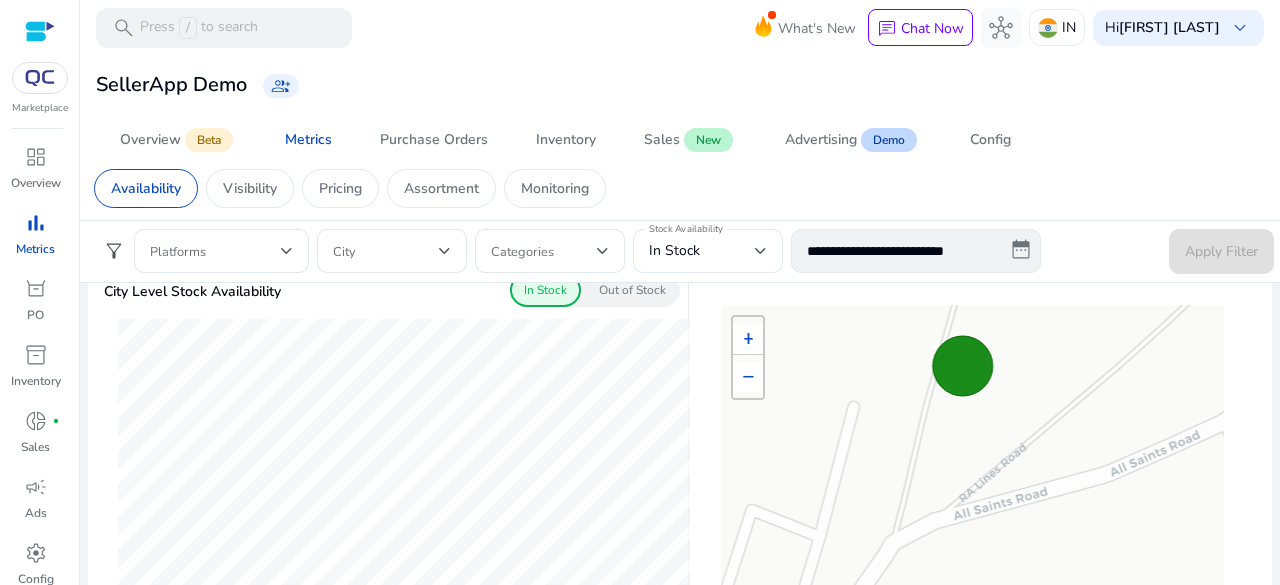 click on "+ −  Leaflet   |  ©  OpenStreetMap  contributors" at bounding box center [972, 505] 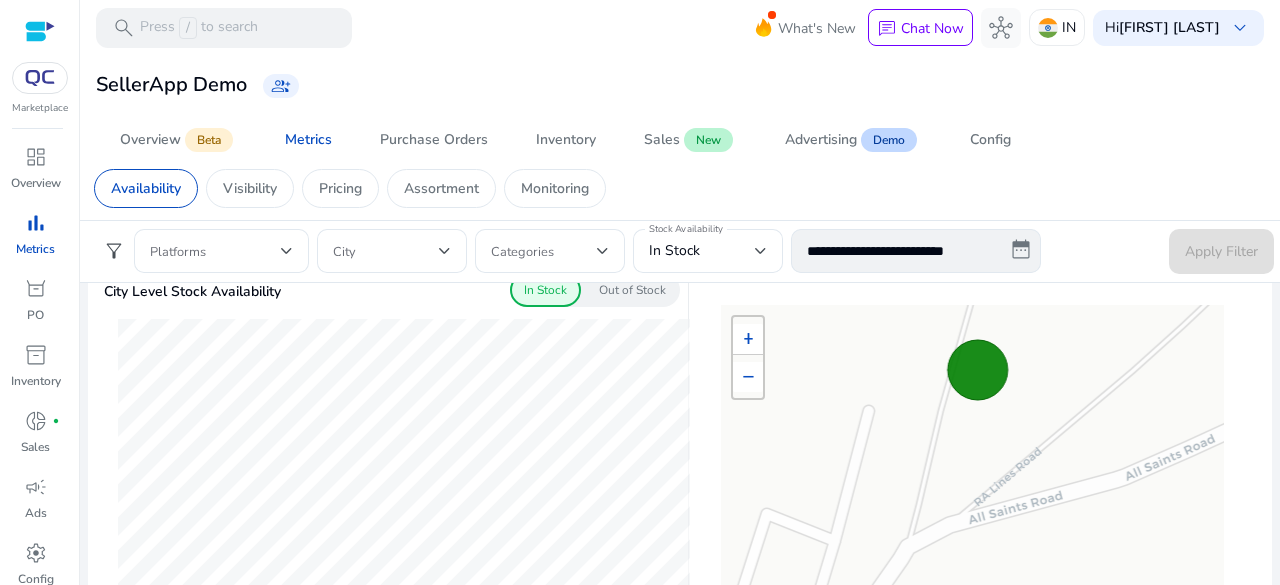 drag, startPoint x: 1079, startPoint y: 475, endPoint x: 1090, endPoint y: 480, distance: 12.083046 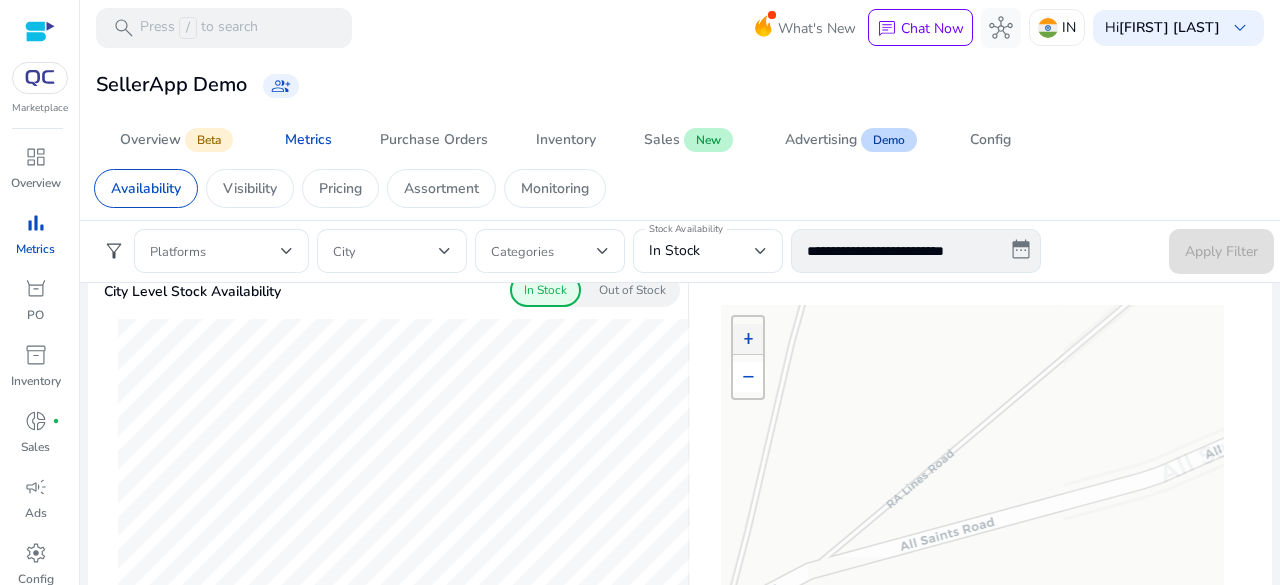drag, startPoint x: 1081, startPoint y: 416, endPoint x: 1082, endPoint y: 477, distance: 61.008198 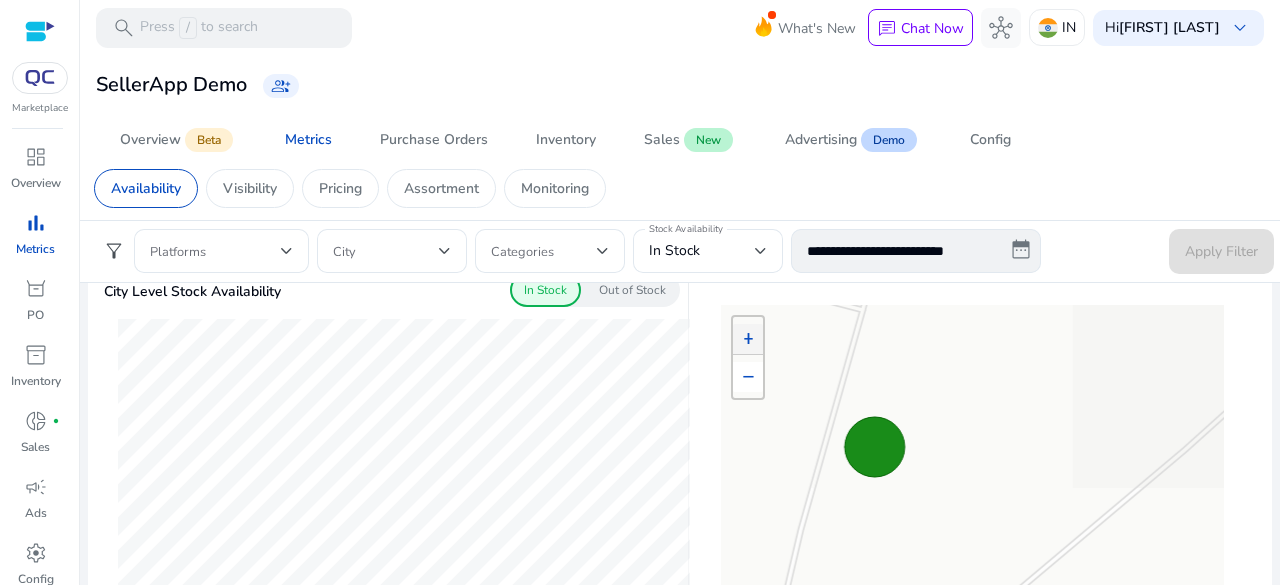 drag, startPoint x: 1091, startPoint y: 409, endPoint x: 1086, endPoint y: 445, distance: 36.345562 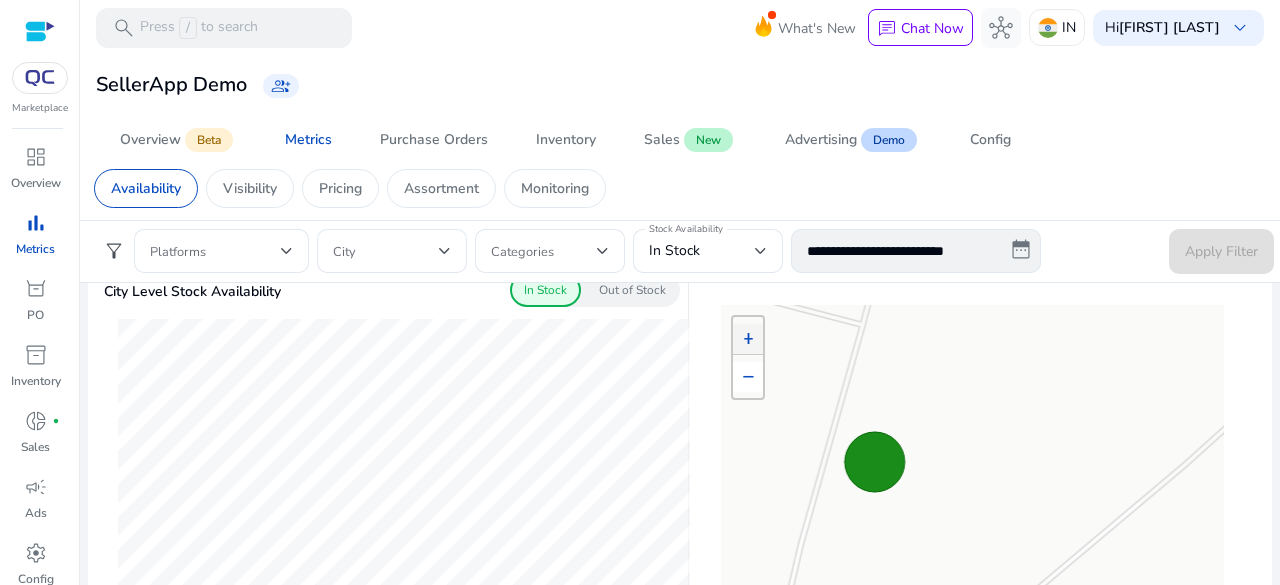 drag, startPoint x: 1084, startPoint y: 430, endPoint x: 1084, endPoint y: 441, distance: 11 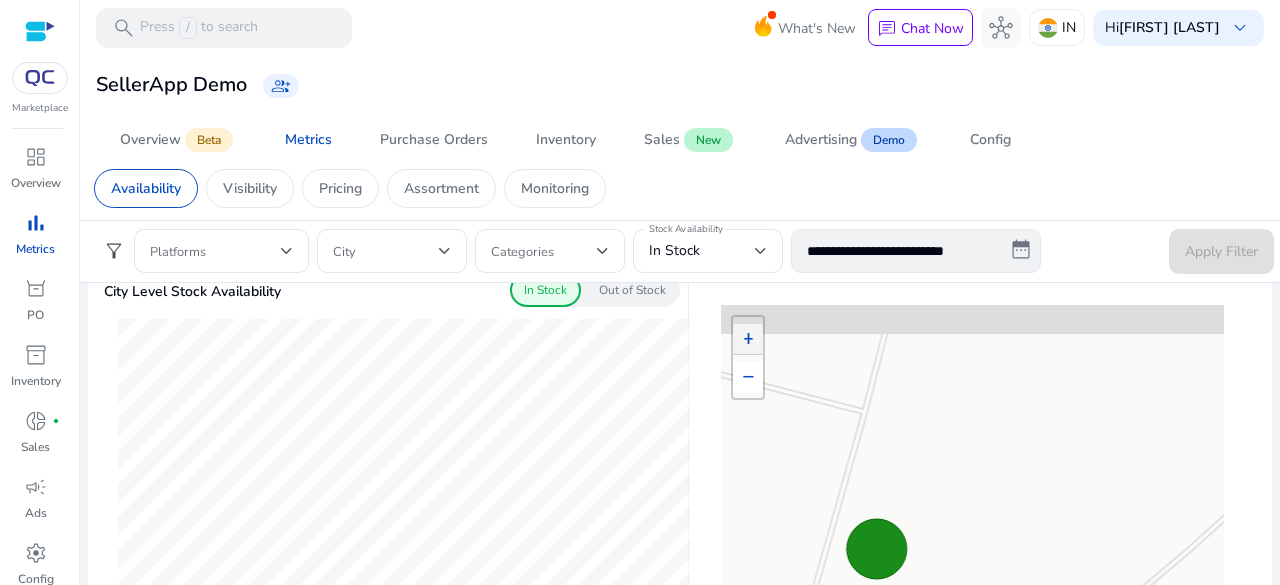 drag, startPoint x: 1084, startPoint y: 428, endPoint x: 1086, endPoint y: 473, distance: 45.044422 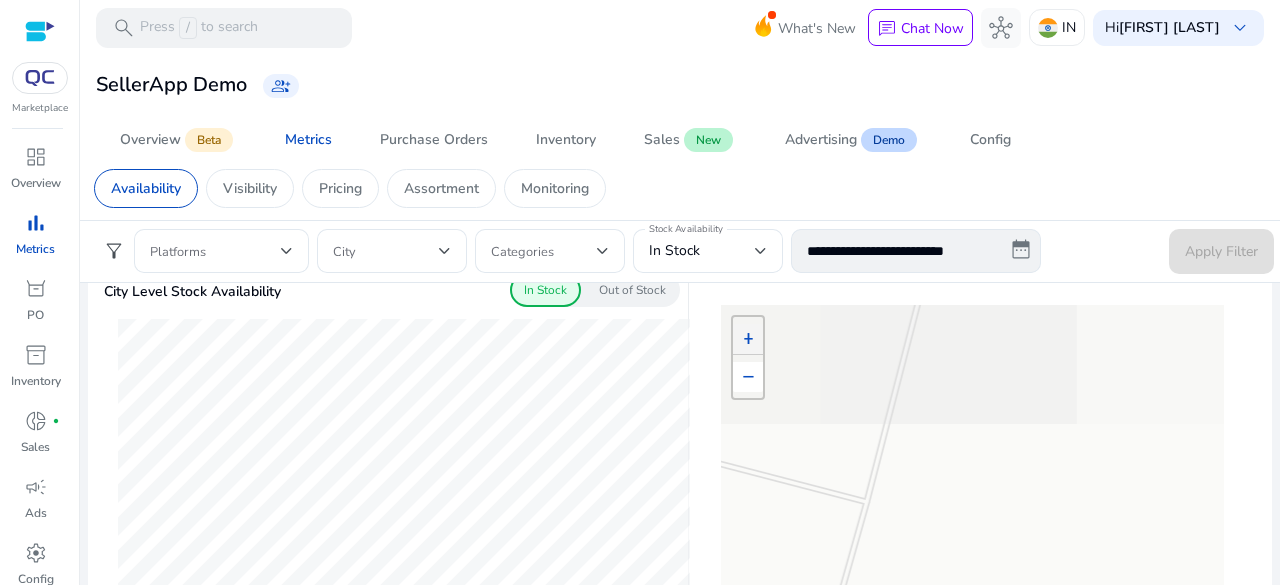 drag, startPoint x: 1084, startPoint y: 527, endPoint x: 1086, endPoint y: 480, distance: 47.042534 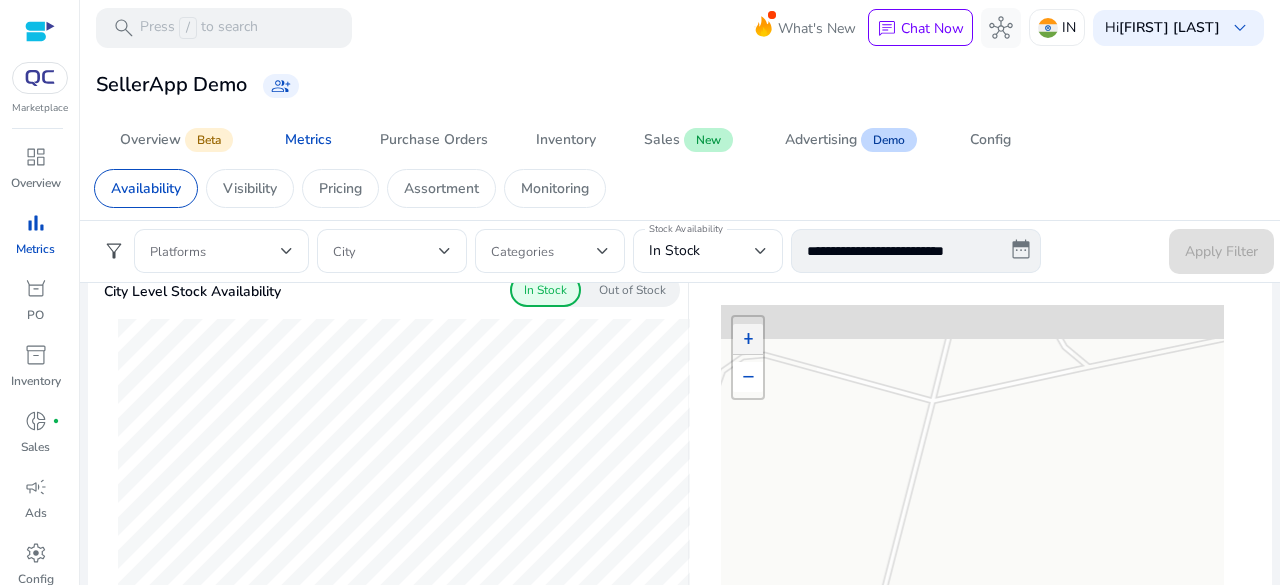 drag, startPoint x: 1090, startPoint y: 446, endPoint x: 1094, endPoint y: 471, distance: 25.317978 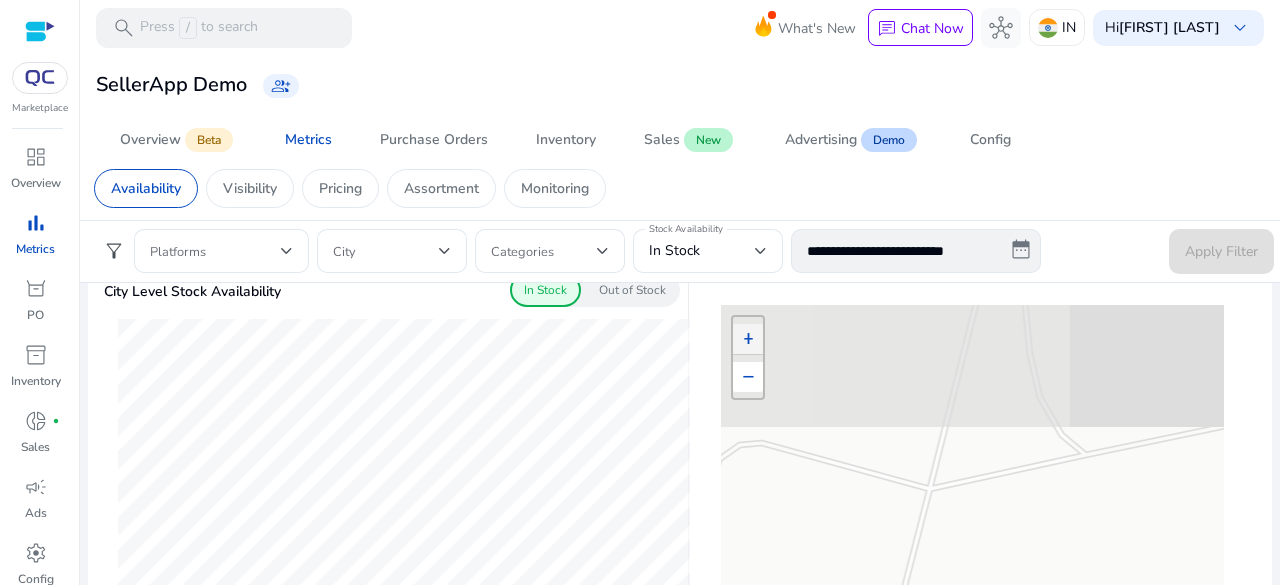 drag, startPoint x: 1092, startPoint y: 542, endPoint x: 1098, endPoint y: 455, distance: 87.20665 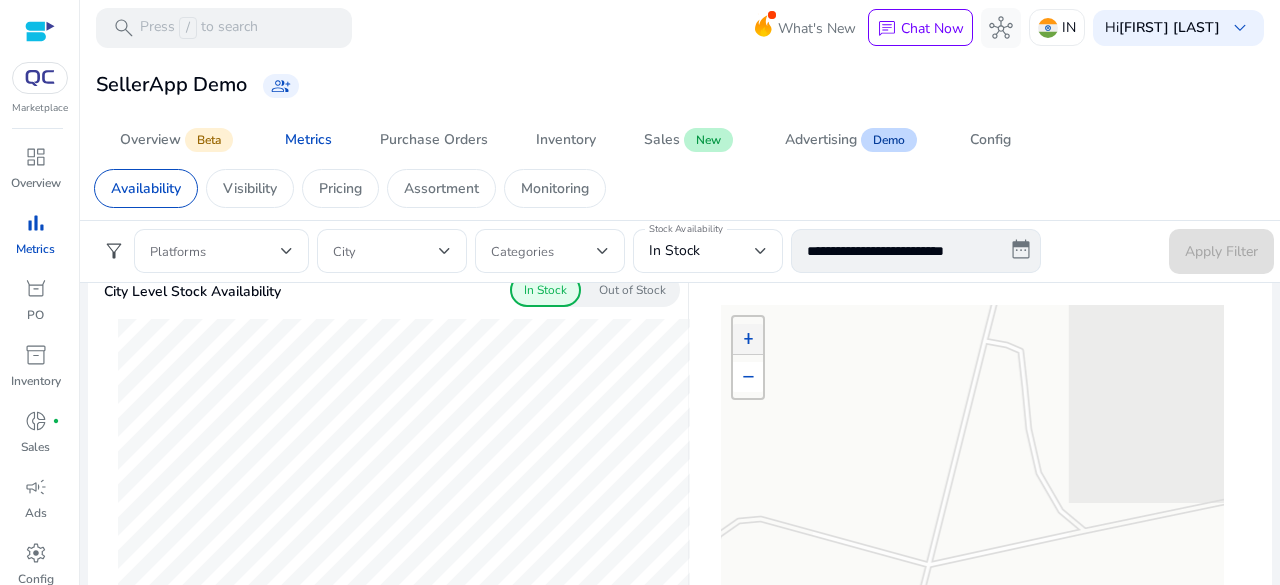 drag, startPoint x: 1099, startPoint y: 508, endPoint x: 1094, endPoint y: 524, distance: 16.763054 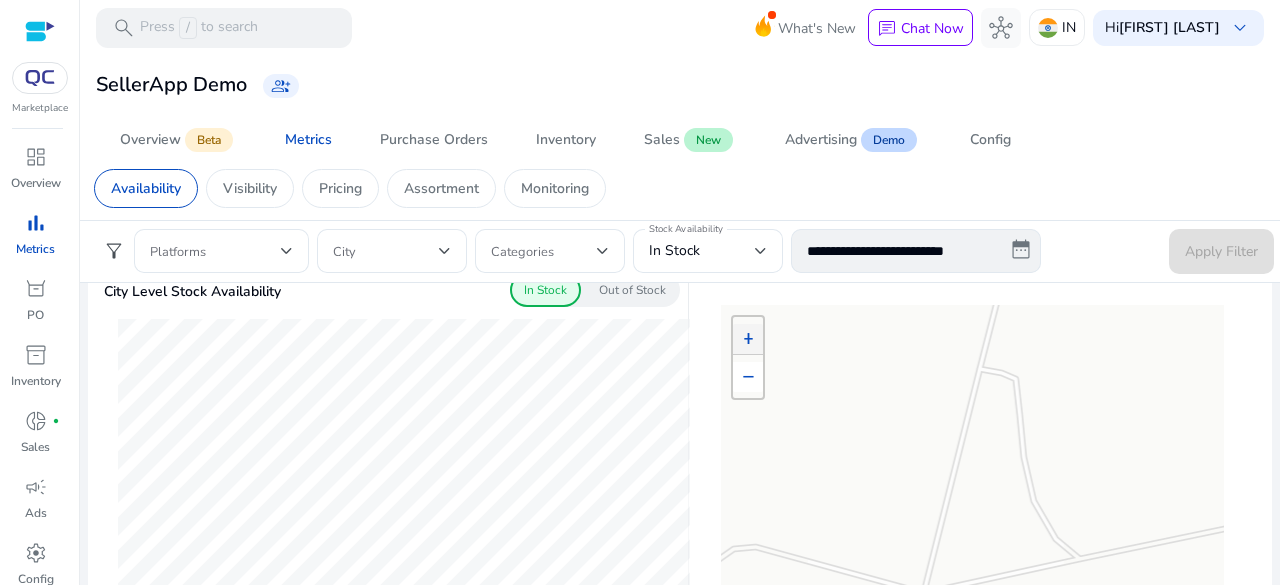 drag, startPoint x: 1098, startPoint y: 499, endPoint x: 1095, endPoint y: 553, distance: 54.08327 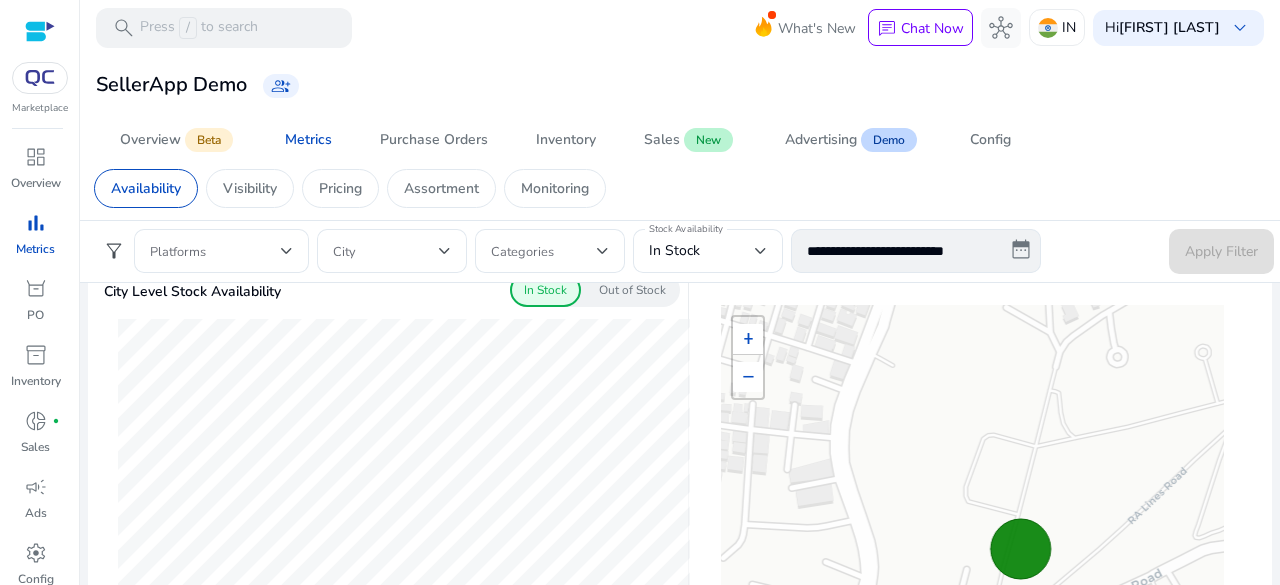 drag, startPoint x: 1096, startPoint y: 550, endPoint x: 1076, endPoint y: 419, distance: 132.51793 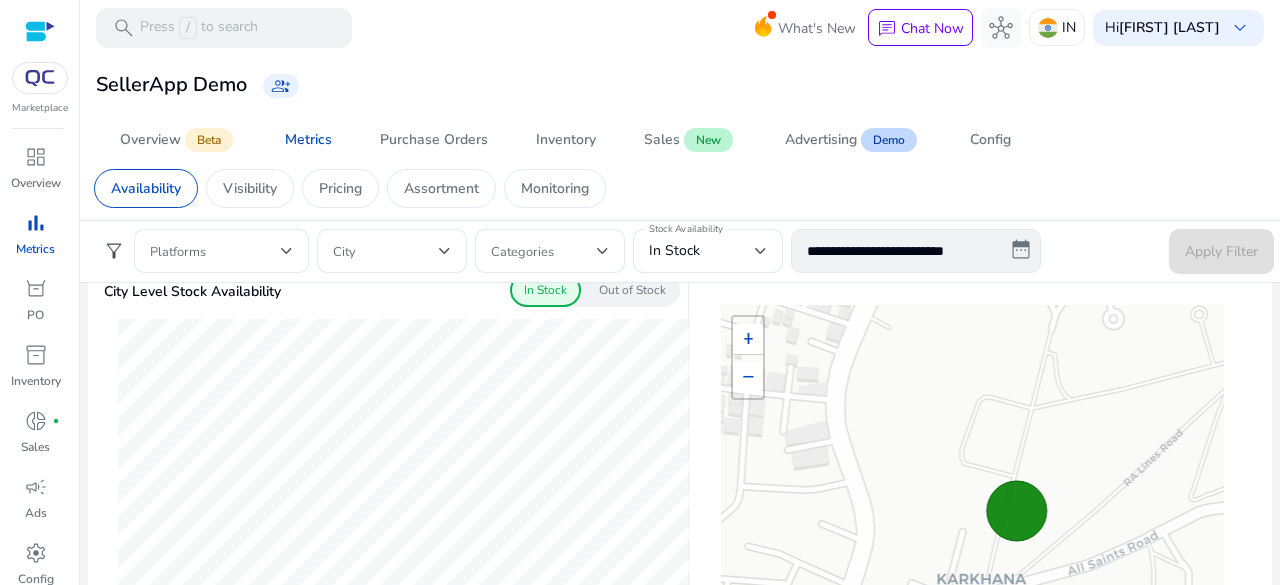 drag, startPoint x: 1080, startPoint y: 459, endPoint x: 1070, endPoint y: 407, distance: 52.95281 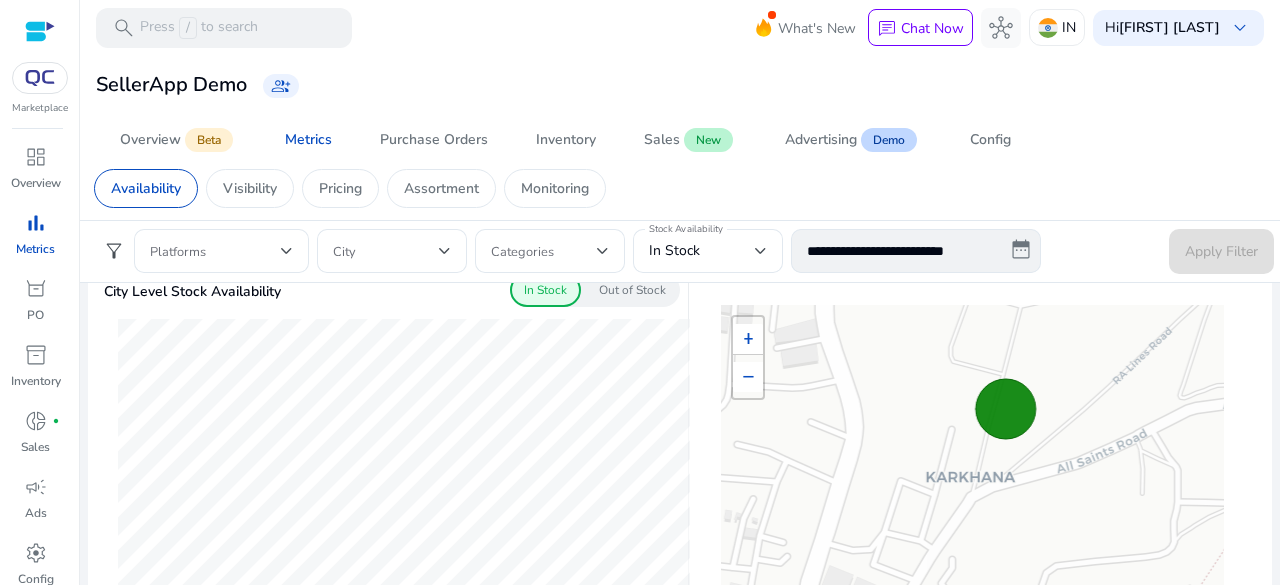 drag, startPoint x: 1092, startPoint y: 521, endPoint x: 1093, endPoint y: 437, distance: 84.00595 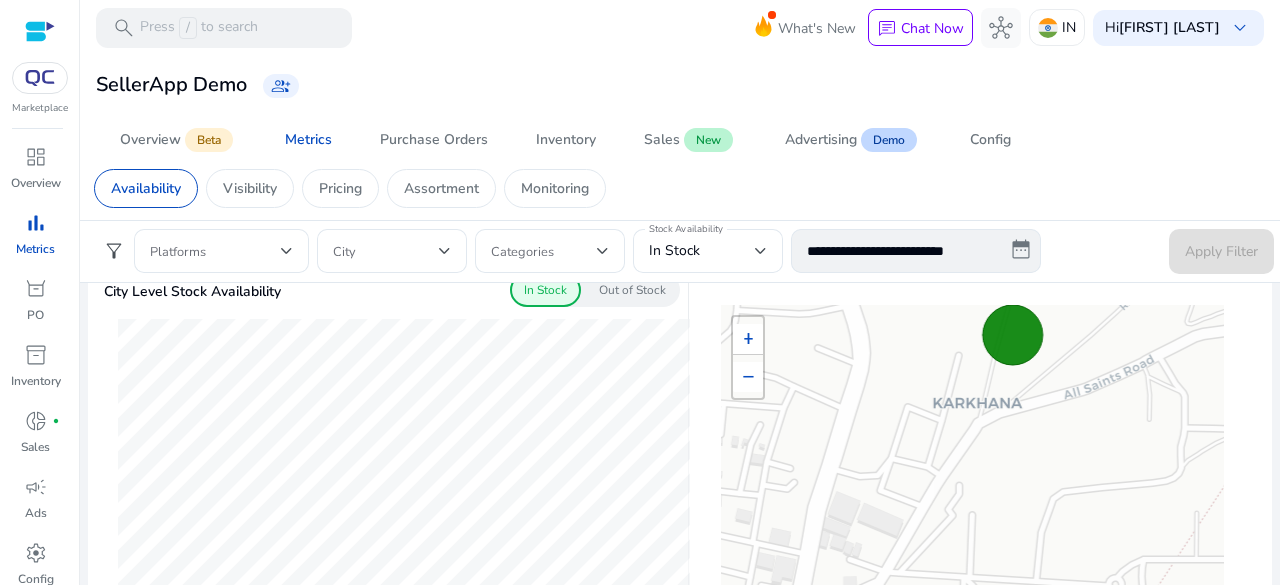 click on "+ −  Leaflet   |  ©  OpenStreetMap  contributors" at bounding box center (972, 505) 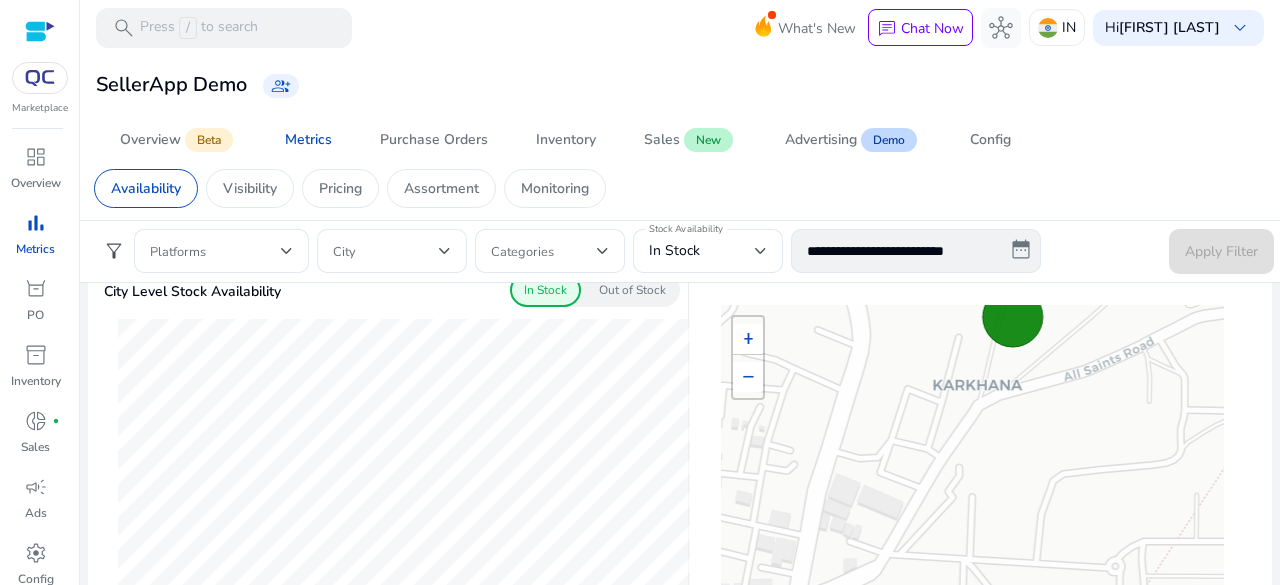 click on "+ −  Leaflet   |  ©  OpenStreetMap  contributors" at bounding box center [972, 505] 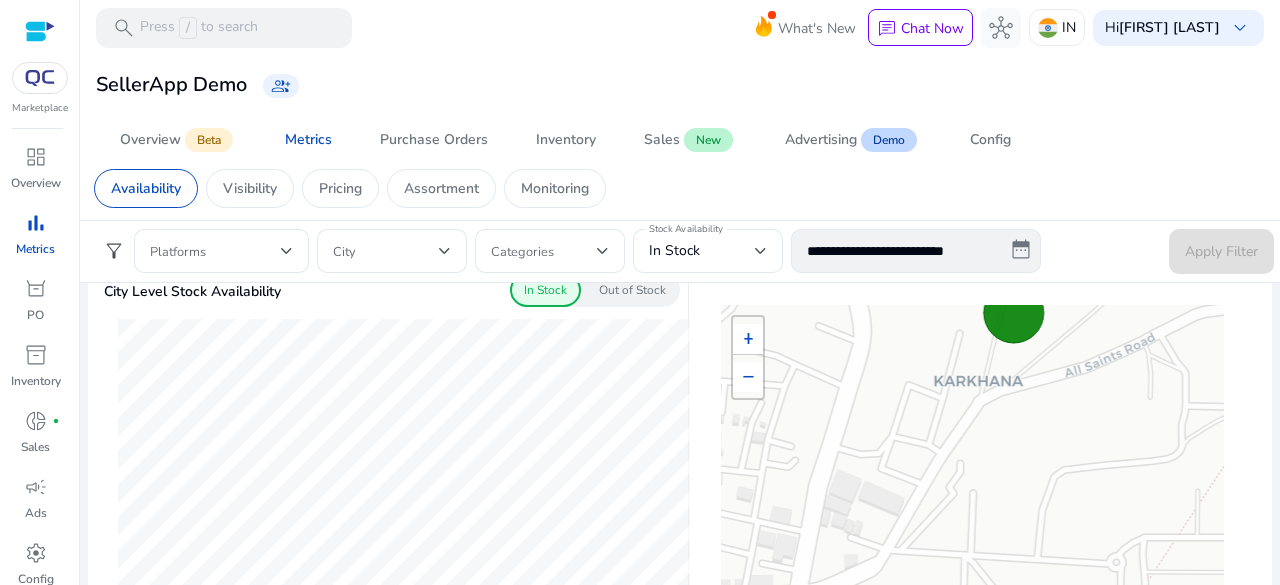 drag, startPoint x: 1071, startPoint y: 493, endPoint x: 1076, endPoint y: 463, distance: 30.413813 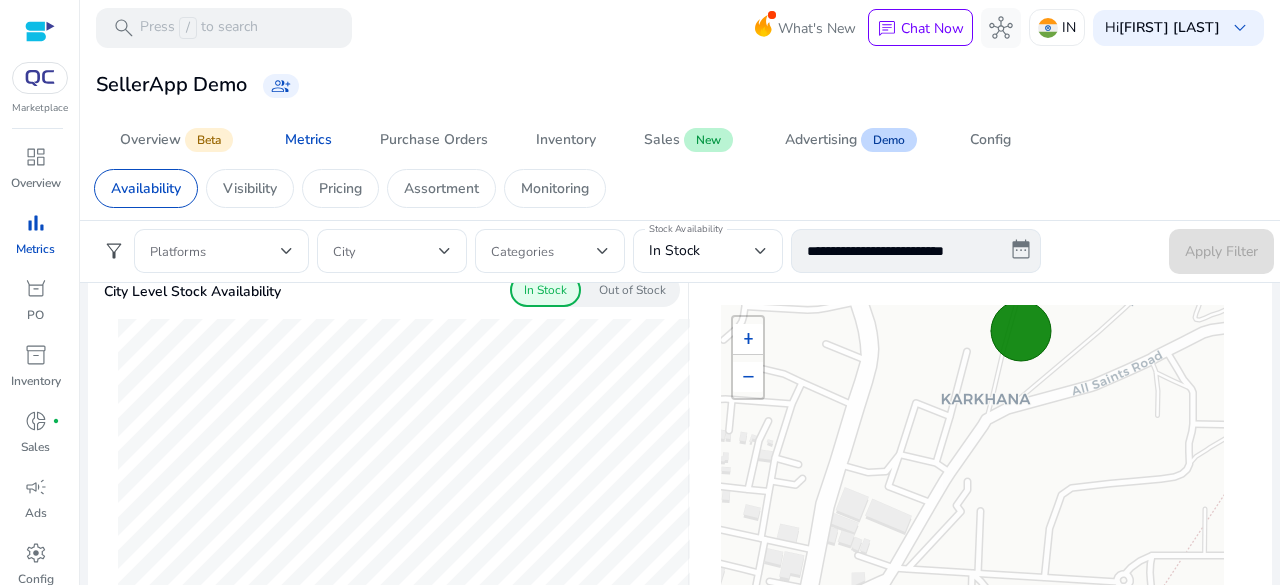 drag, startPoint x: 1079, startPoint y: 463, endPoint x: 1095, endPoint y: 530, distance: 68.88396 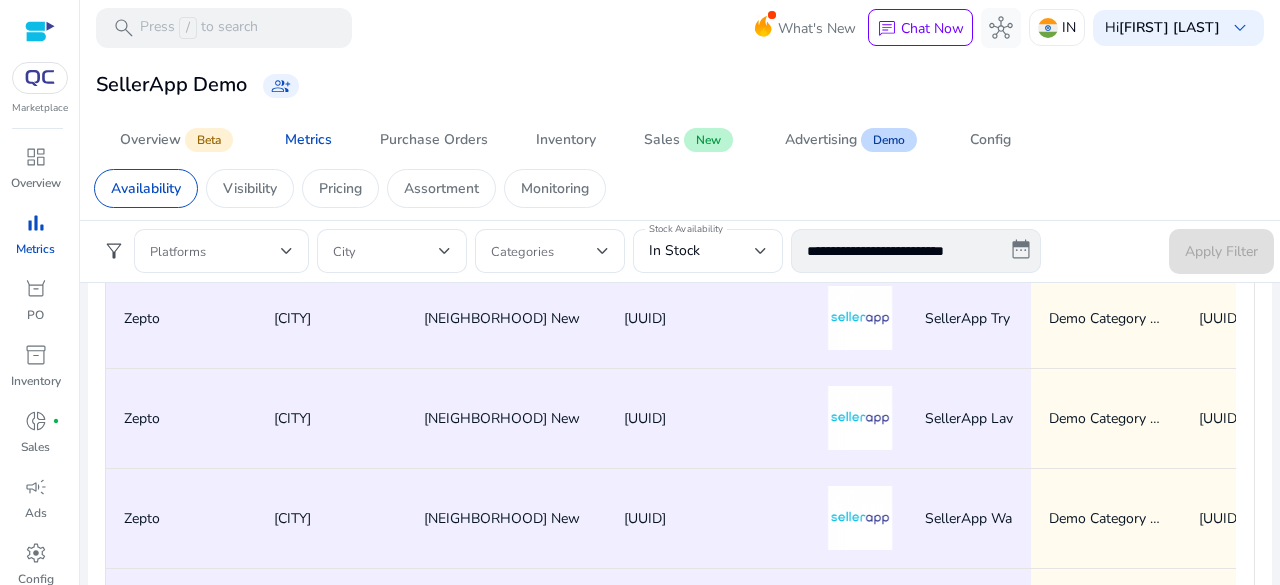 scroll, scrollTop: 1400, scrollLeft: 0, axis: vertical 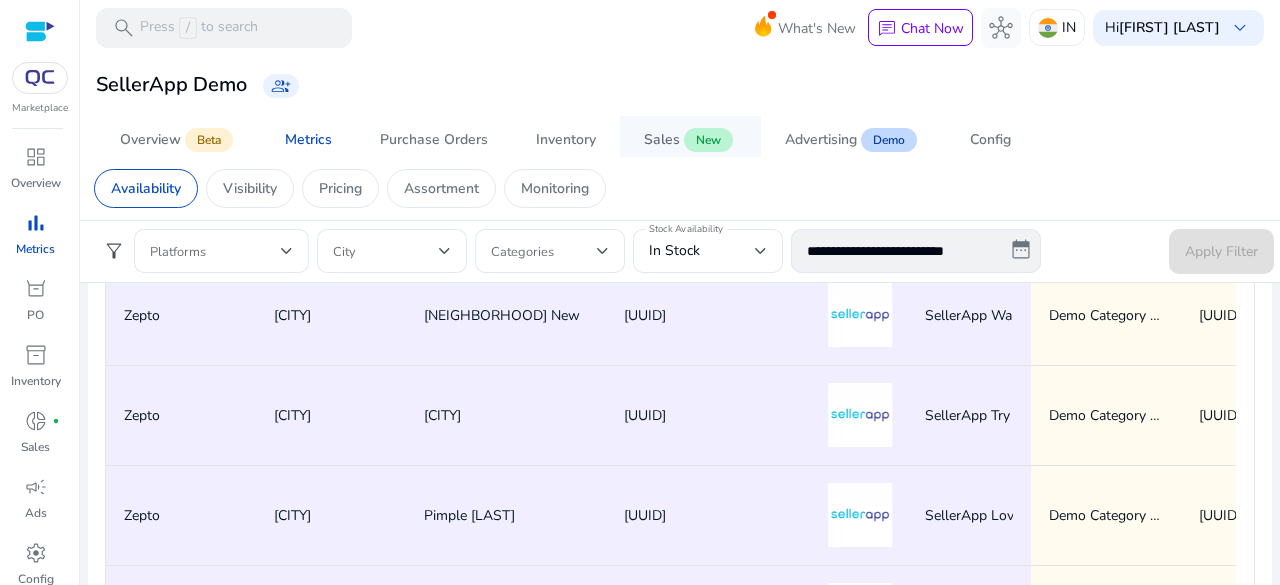 click on "Sales" at bounding box center (662, 140) 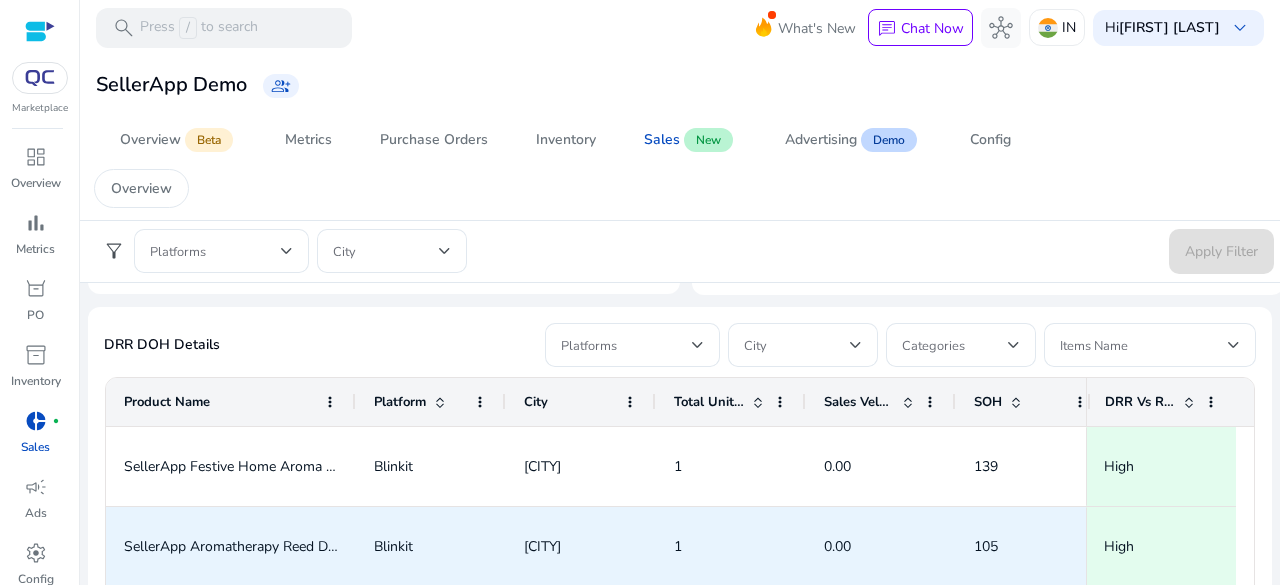 scroll, scrollTop: 1200, scrollLeft: 0, axis: vertical 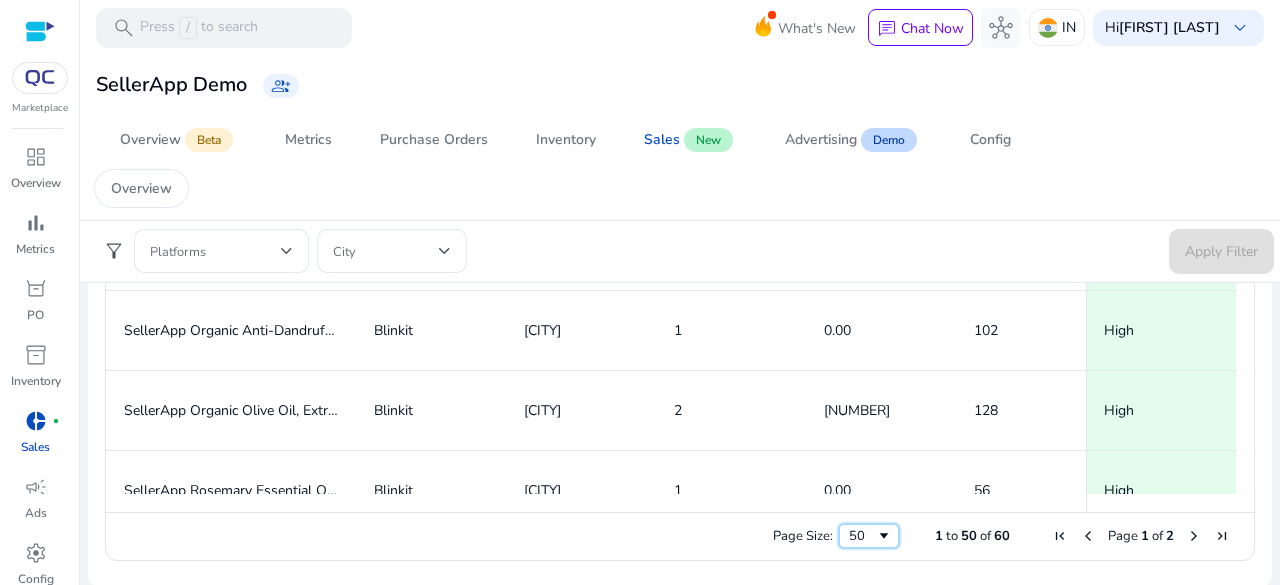 click at bounding box center [884, 536] 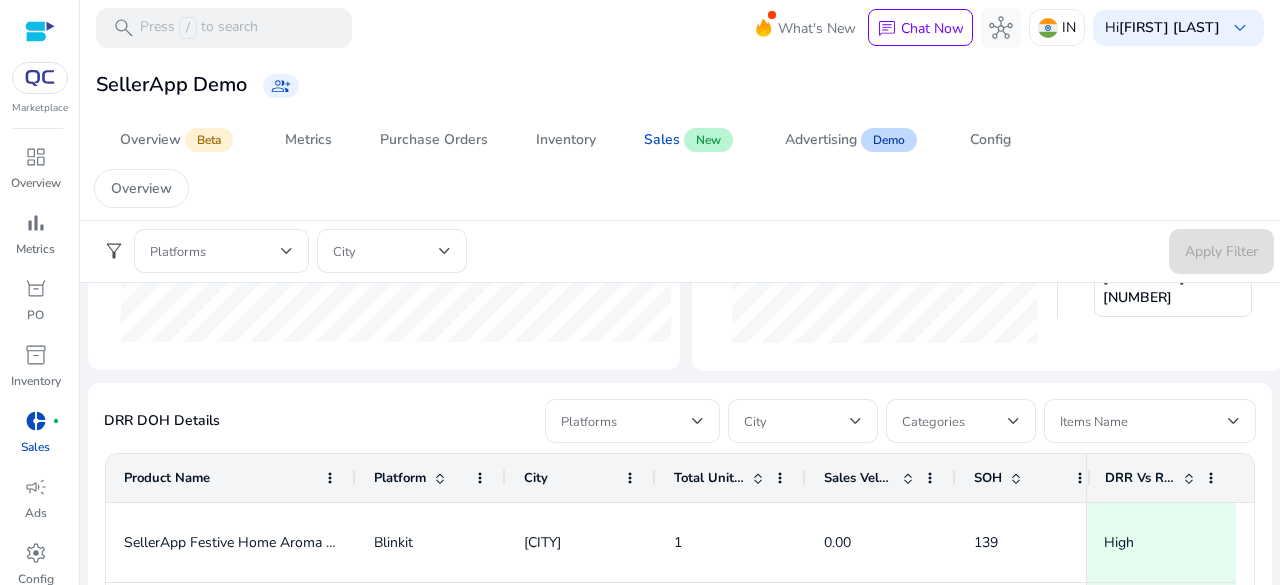 scroll, scrollTop: 976, scrollLeft: 0, axis: vertical 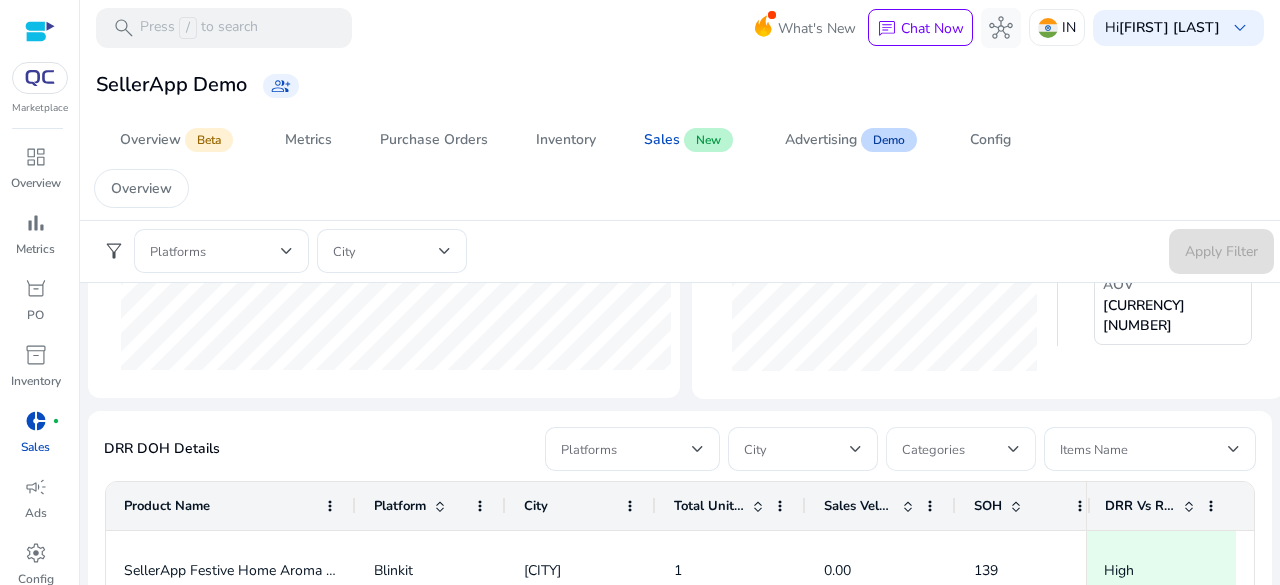 click at bounding box center [955, 449] 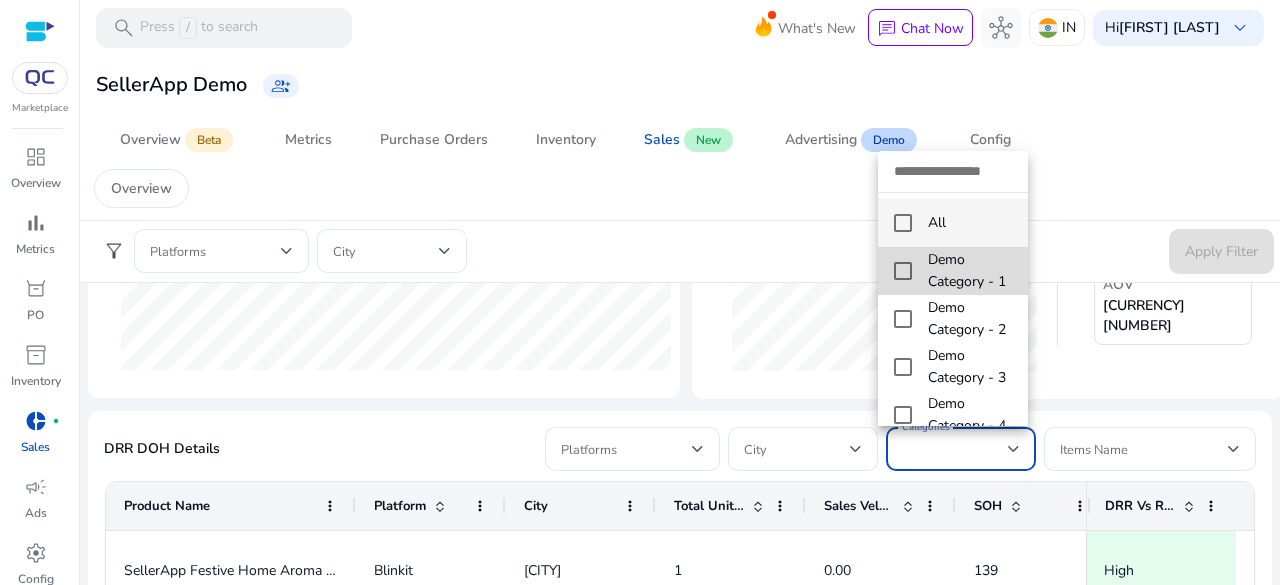 drag, startPoint x: 975, startPoint y: 259, endPoint x: 974, endPoint y: 273, distance: 14.035668 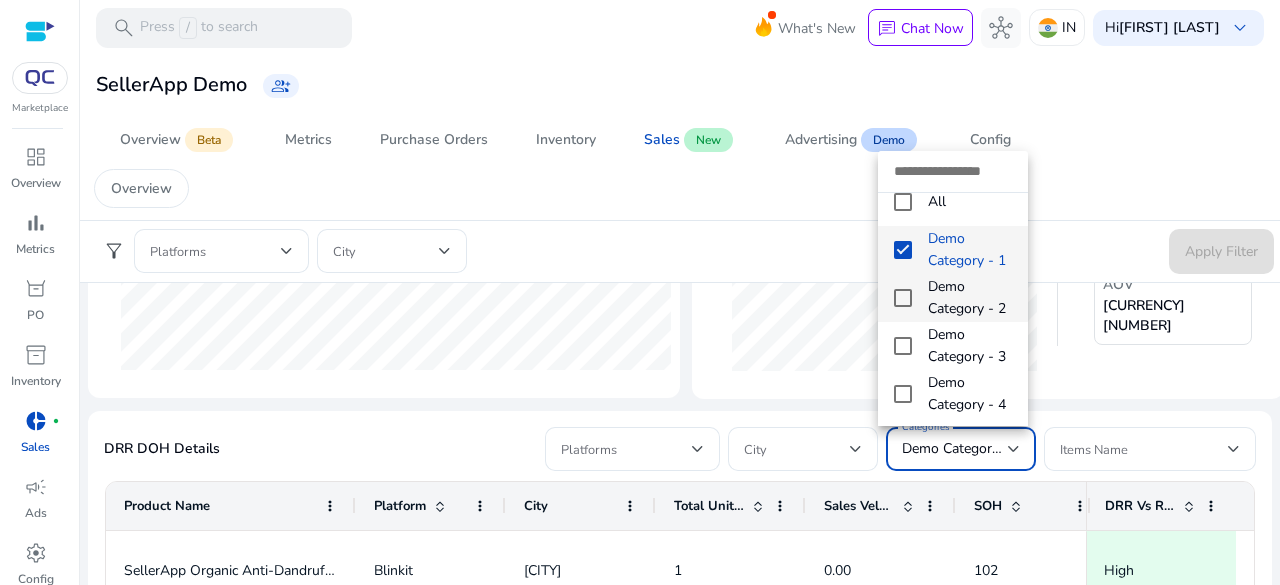 scroll, scrollTop: 92, scrollLeft: 0, axis: vertical 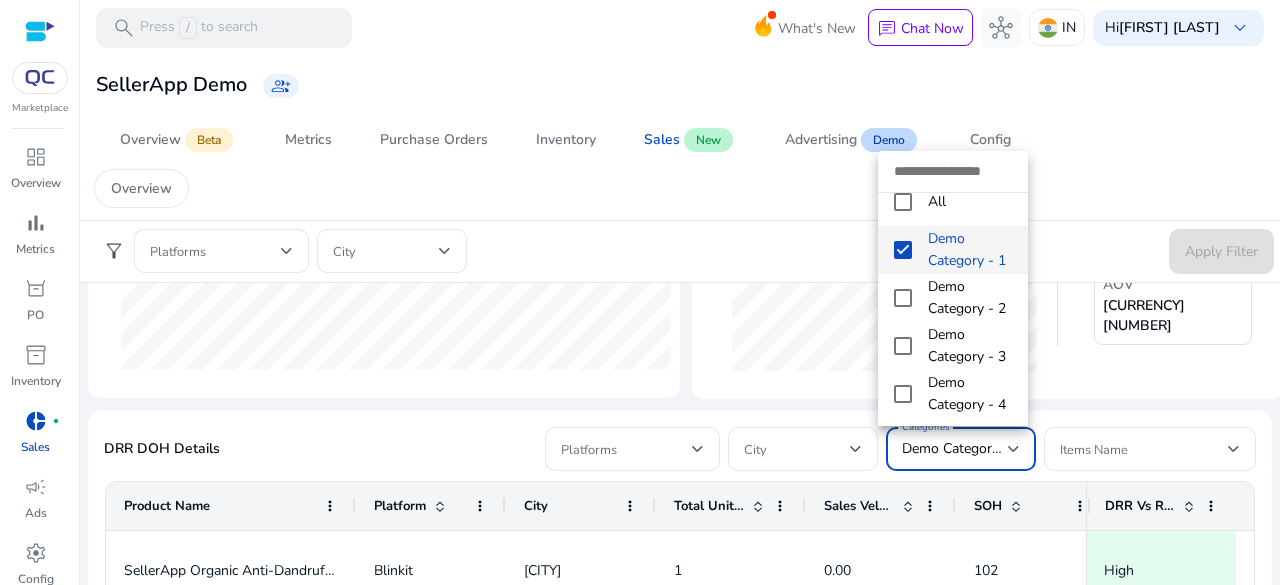 click at bounding box center [640, 292] 